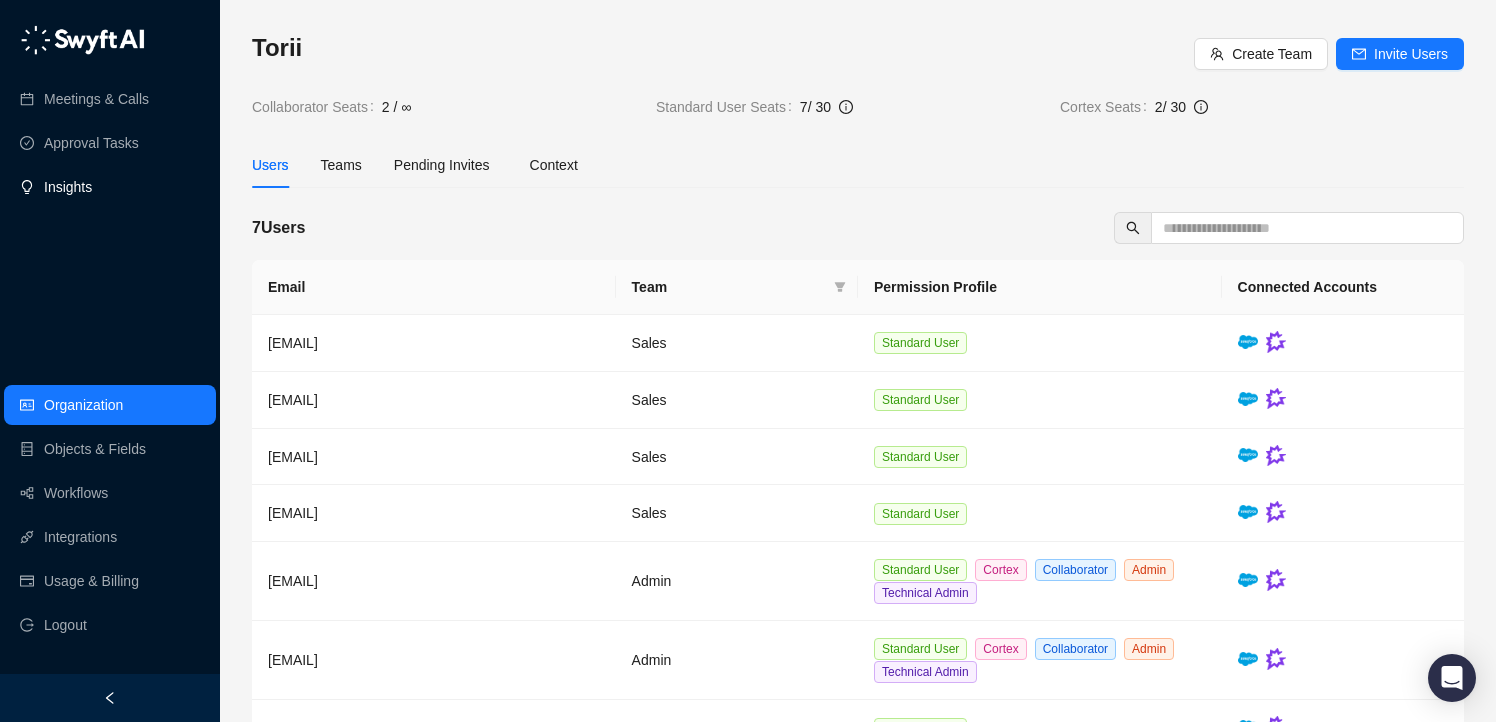 scroll, scrollTop: 0, scrollLeft: 0, axis: both 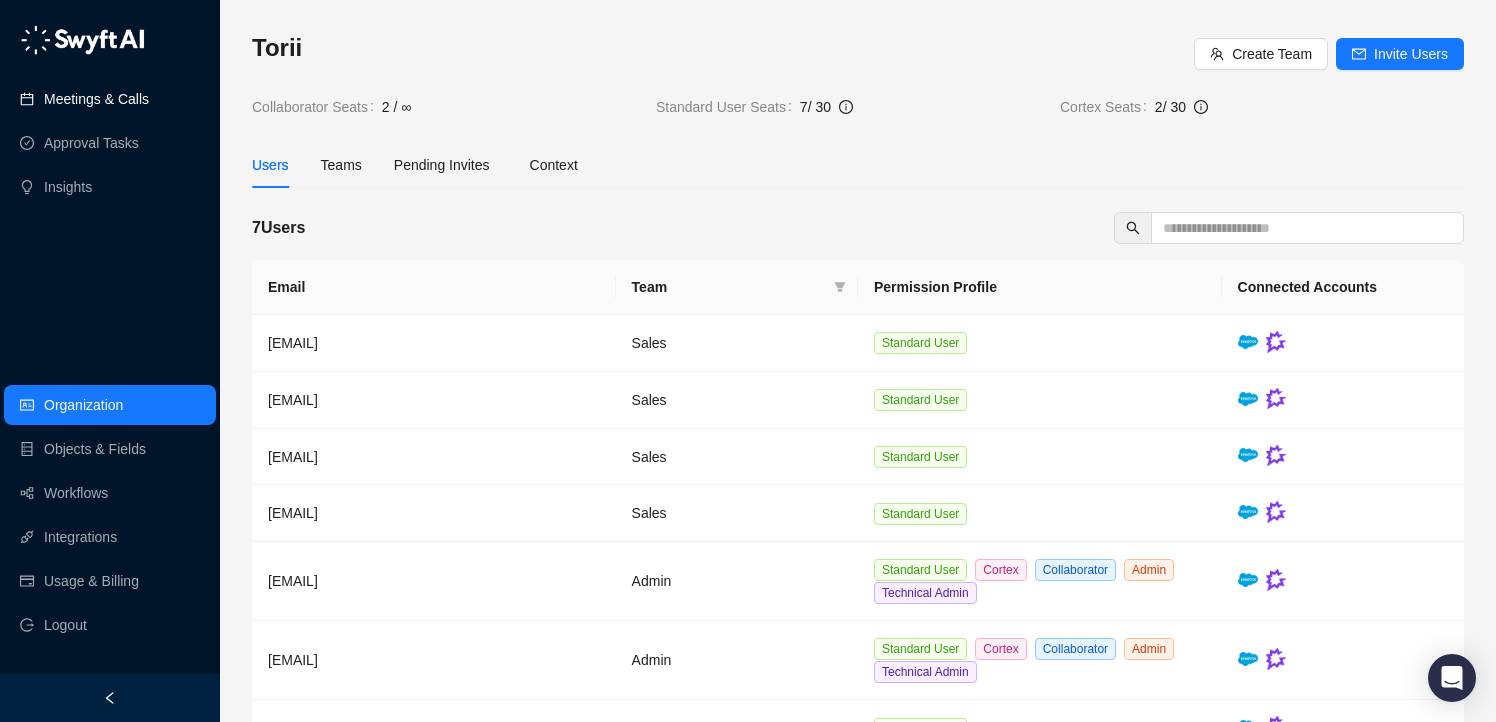 click on "Meetings & Calls" at bounding box center (96, 99) 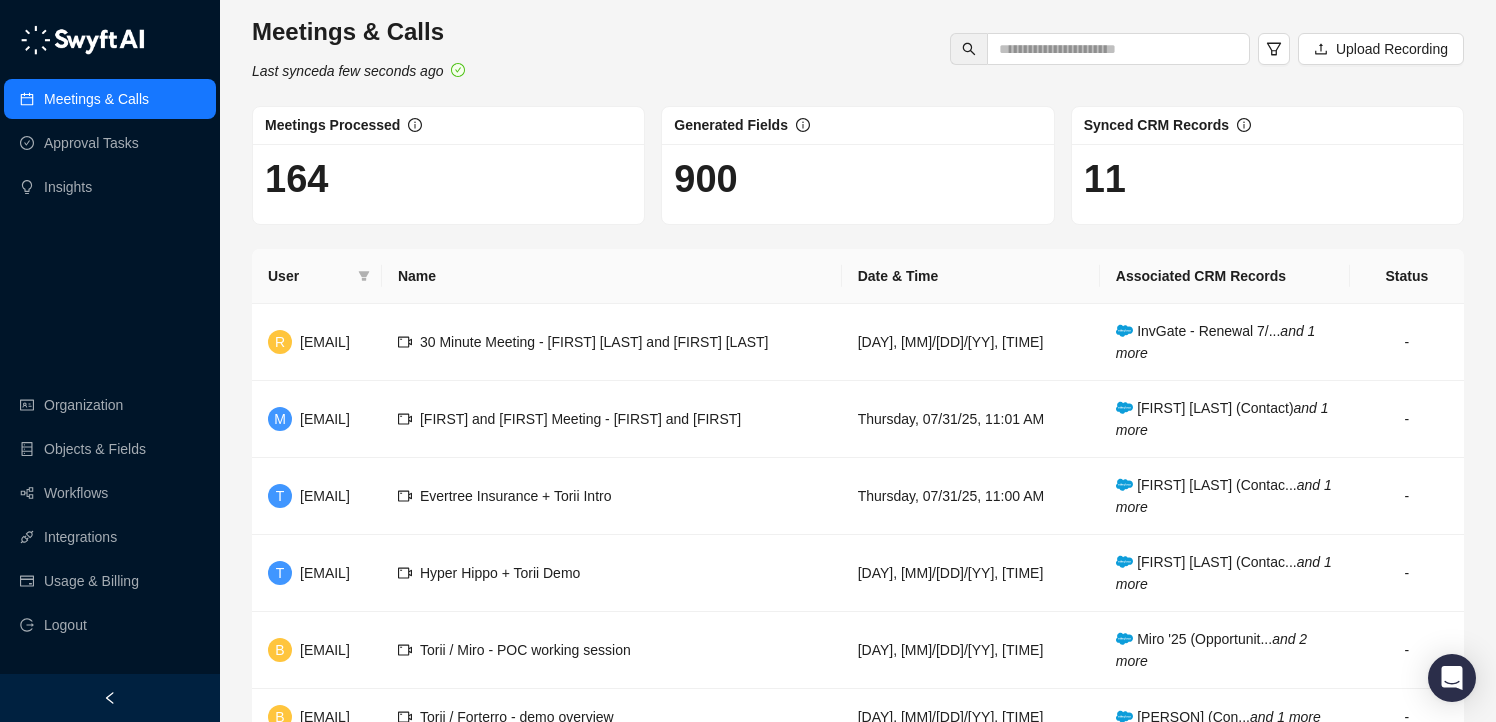 click on "Meetings & Calls Last synced  a few seconds ago Upload Recording Meetings Processed 164 Generated Fields 900 Synced CRM Records 11 User Name Date & Time Associated CRM Records Status           R [EMAIL] 30 Minute Meeting  - [PERSON] and [PERSON] [DAY], [MM]/[DD]/[YY], [TIME]   InvGate - Renewal 7/...  and 1 more - M [EMAIL] [PERSON] and [PERSON] Meeting - [PERSON] and [PERSON] [DAY], [MM]/[DD]/[YY], [TIME]   [PERSON] (Contact)  and 1 more - T [EMAIL] Evertree Insurance + Torii Intro [DAY], [MM]/[DD]/[YY], [TIME]   [PERSON] (Contac...  and 1 more - T [EMAIL] Hyper Hippo + Torii Demo [DAY], [MM]/[DD]/[YY], [TIME]   [PERSON] (Contac...  and 1 more - B [EMAIL] Torii / Miro - POC working session [DAY], [MM]/[DD]/[YY], [TIME]   Miro '25 (Opportunit...  and 2 more - B [EMAIL] Torii / Forterro - demo overview [DAY], [MM]/[DD]/[YY], [TIME]   [PERSON] (Con...  and 1 more - B   - T   - T" at bounding box center (858, 557) 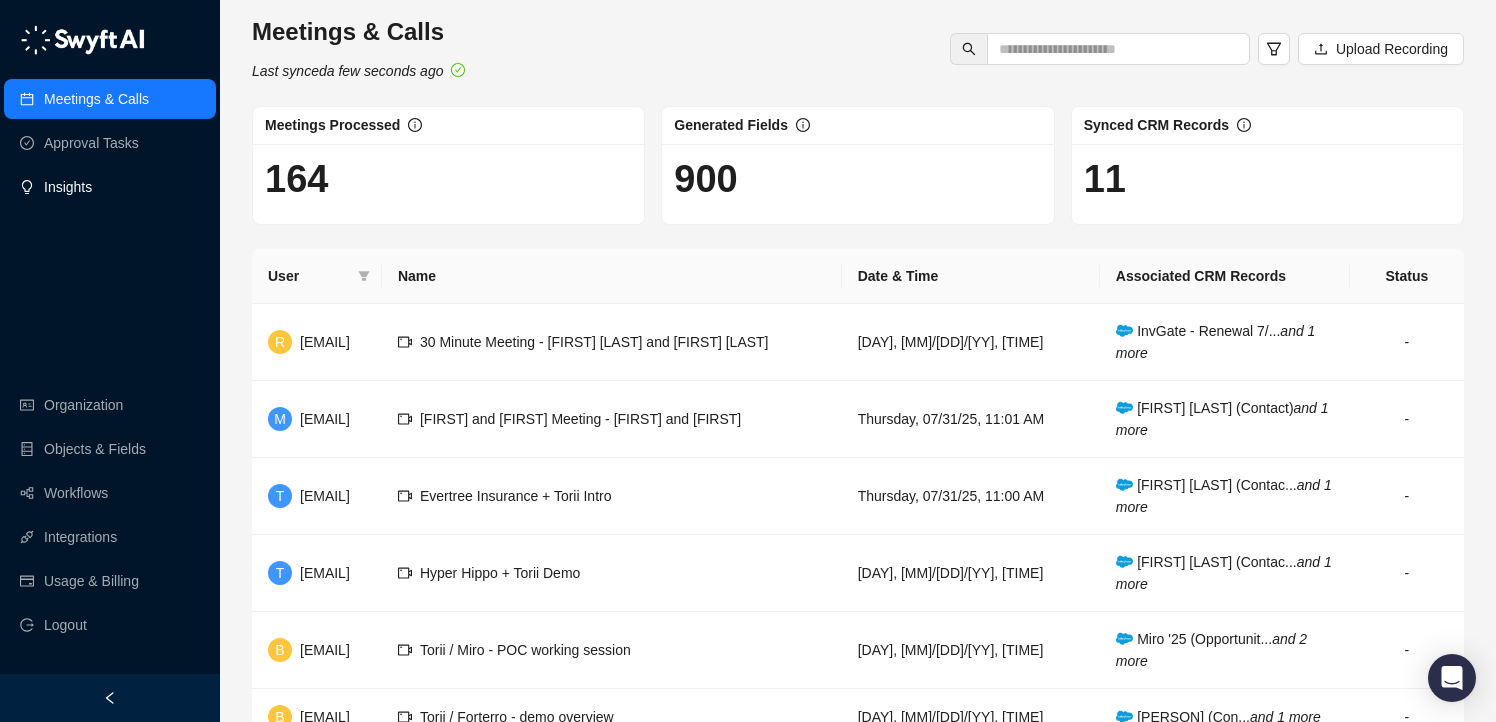 click on "Insights" at bounding box center [68, 187] 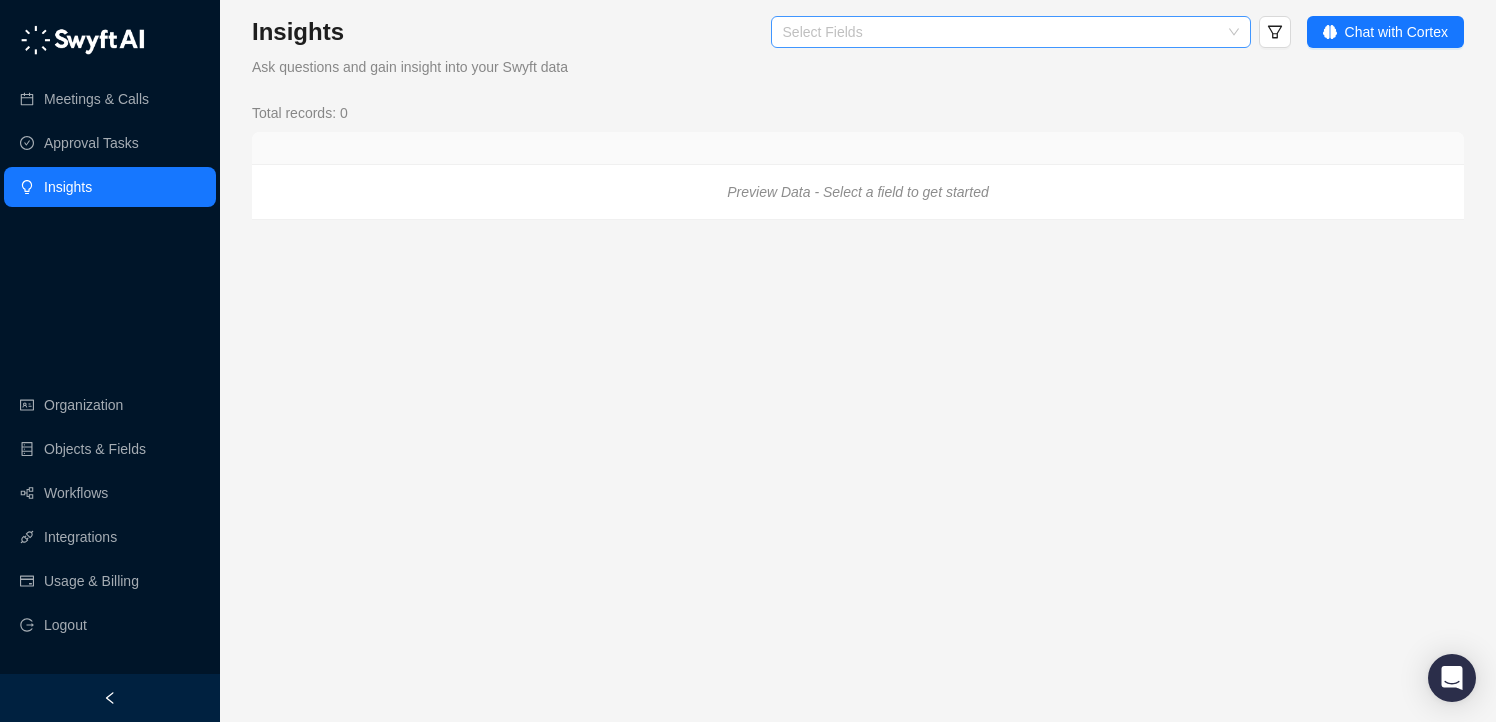 click at bounding box center (1000, 32) 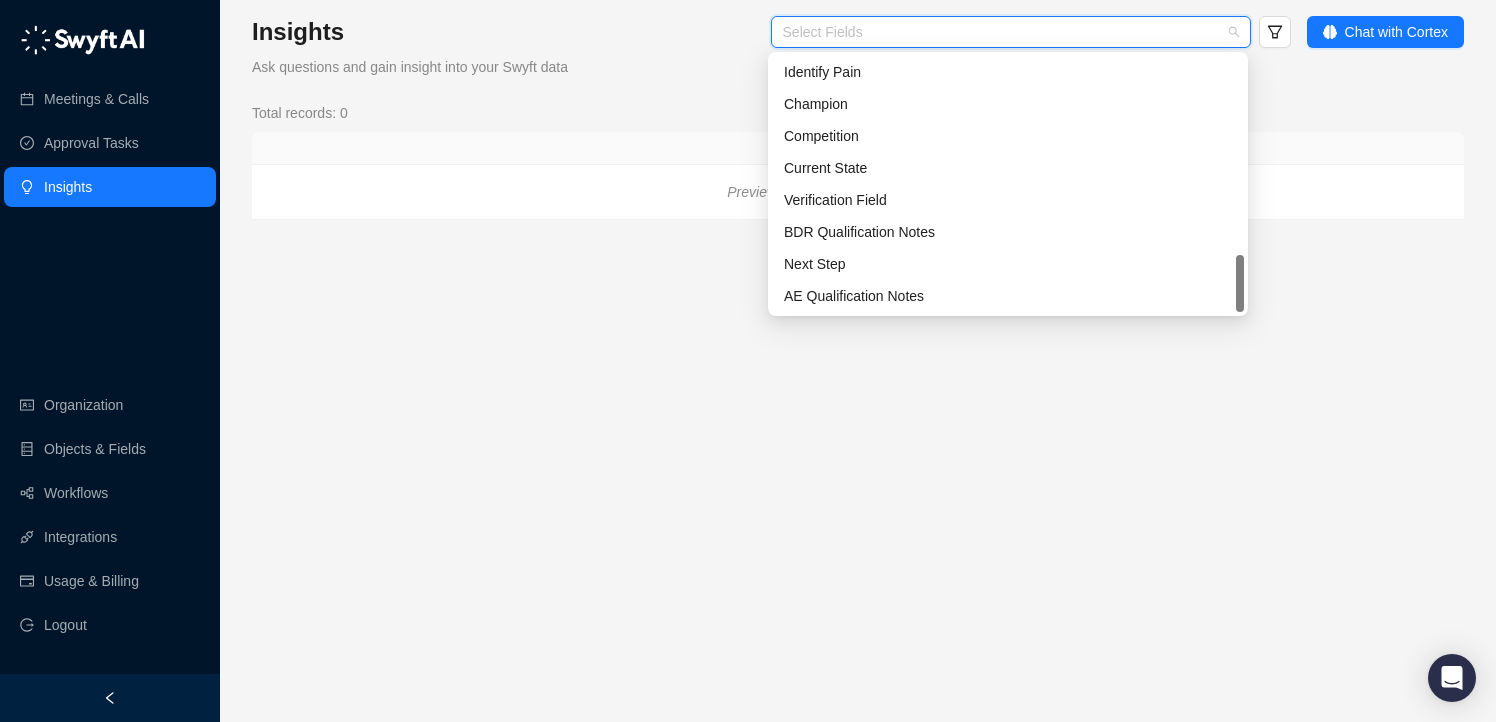 scroll, scrollTop: 192, scrollLeft: 0, axis: vertical 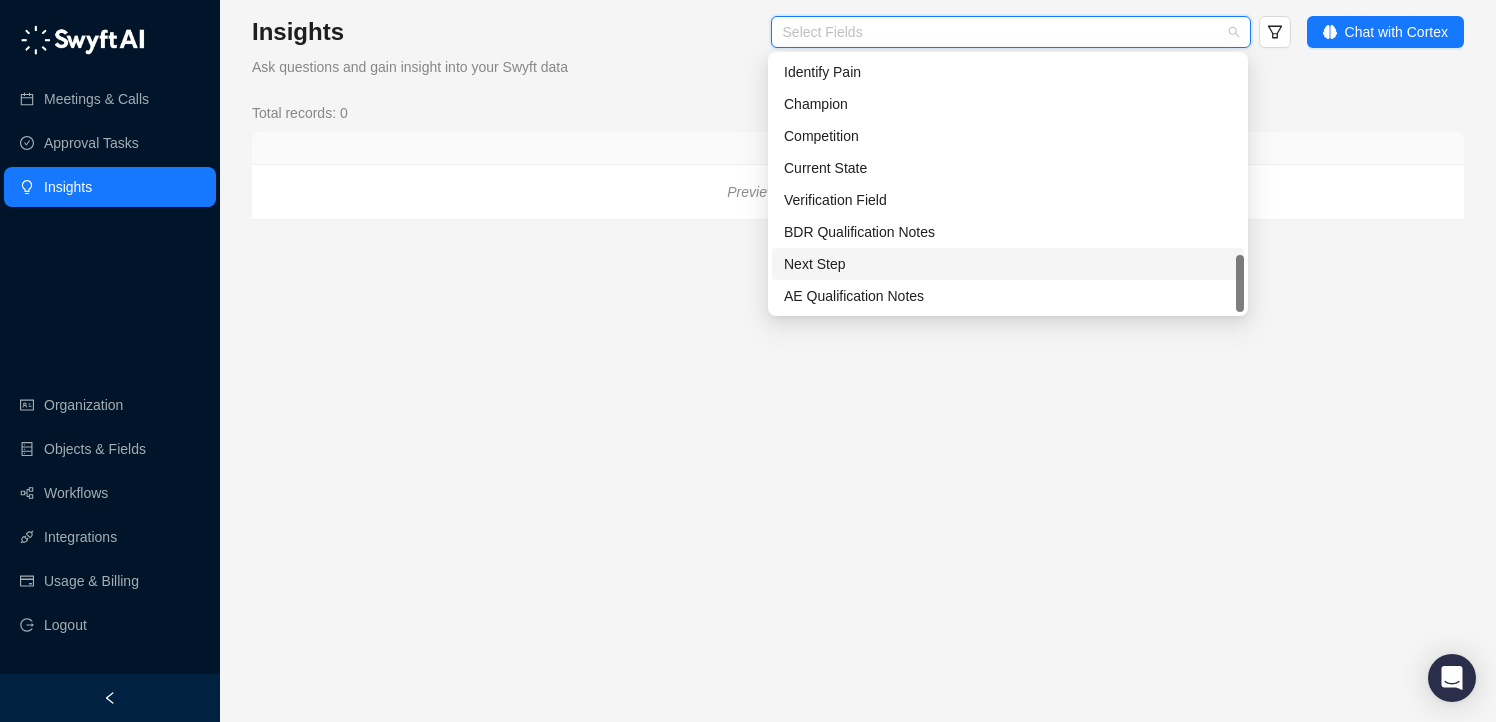 click on "Next Step" at bounding box center (1008, 264) 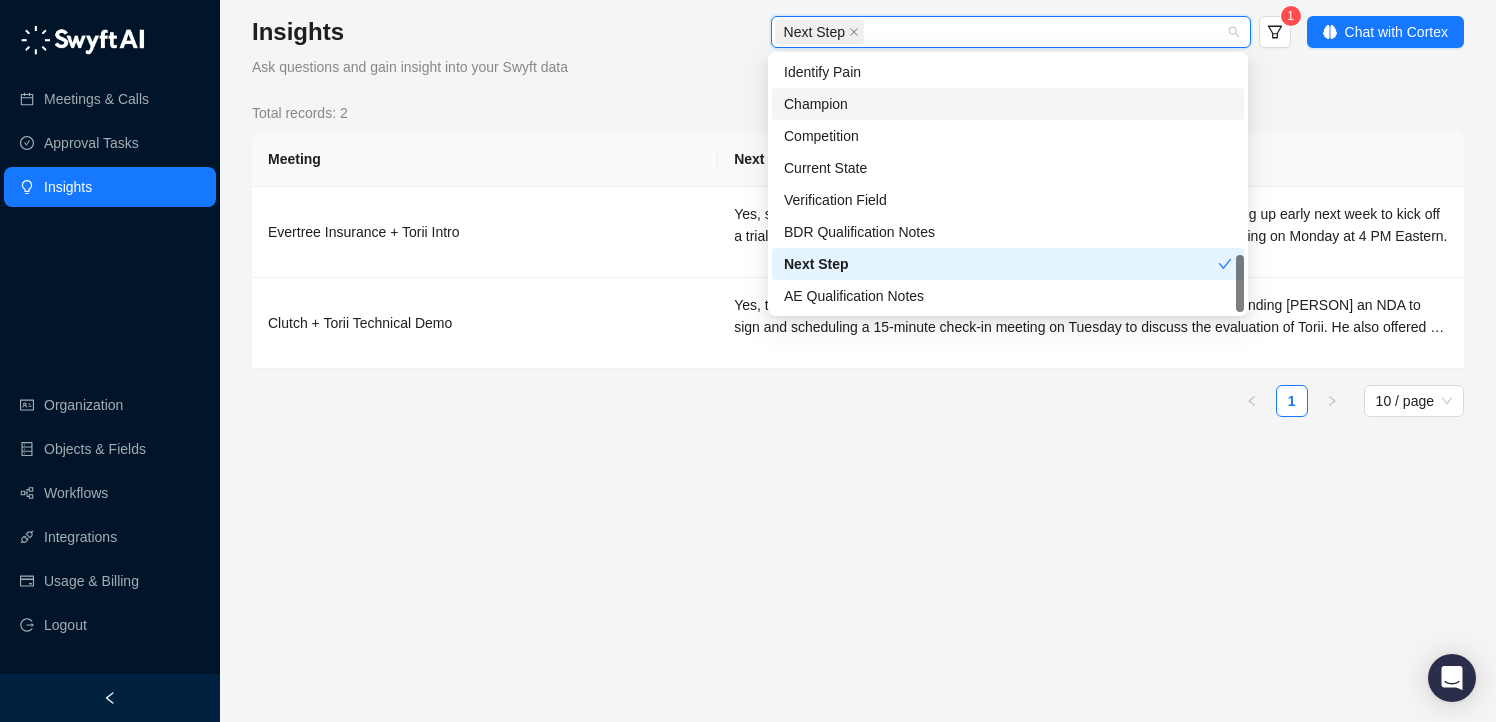 click on "Meeting Next Step     Evertree Insurance + Torii Intro Yes, scheduled next steps were discussed in this call. [PERSON] suggested syncing up early next week to kick off a trial shortly thereafter if everything is looking good internally. He proposed a meeting on Monday at 4 PM Eastern. Clutch + Torii Technical Demo Yes, the scheduled next steps were discussed in this call. [PERSON] mentioned sending [PERSON] an NDA to sign and scheduling a 15-minute check-in meeting on Tuesday to discuss the evaluation of Torii. He also offered to send [PERSON] the recordin 1 10 / page" at bounding box center [858, 224] 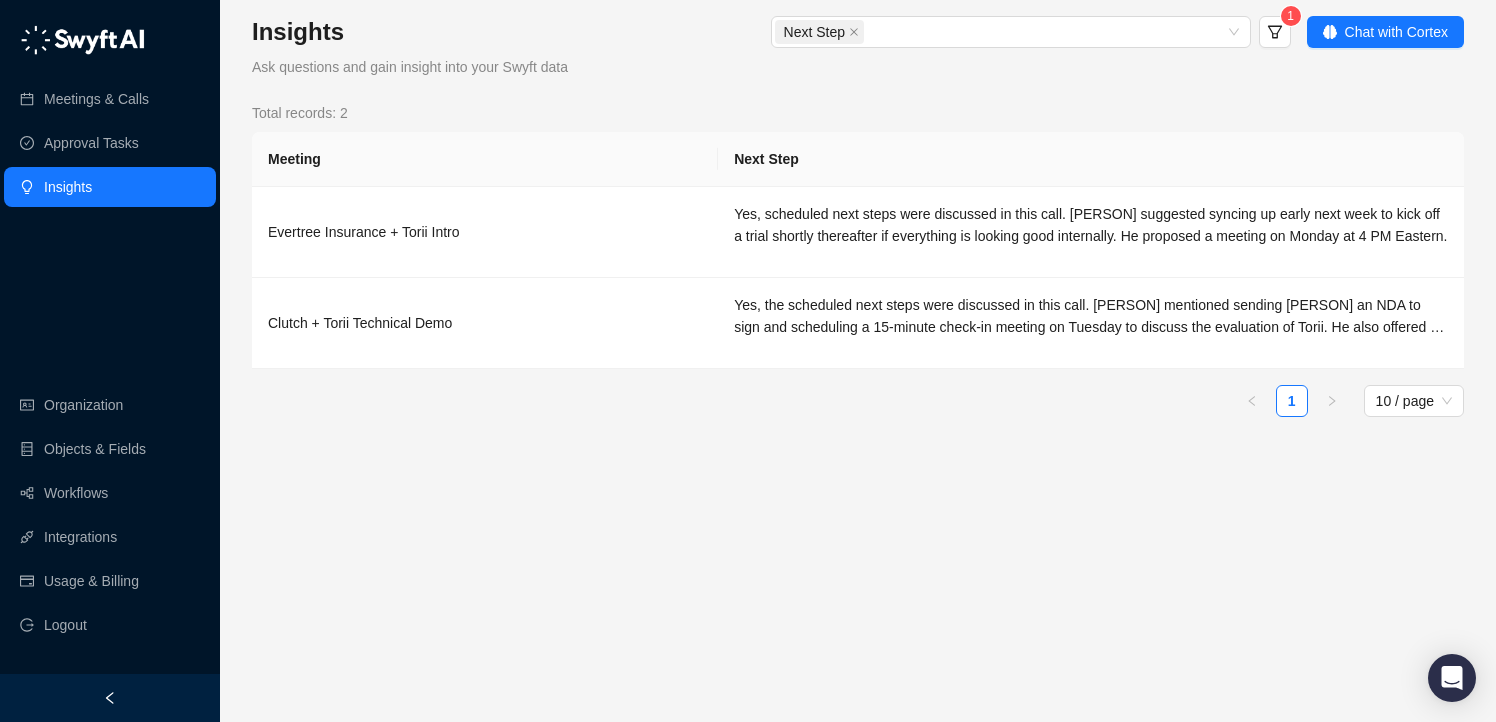 click on "Insights" at bounding box center [68, 187] 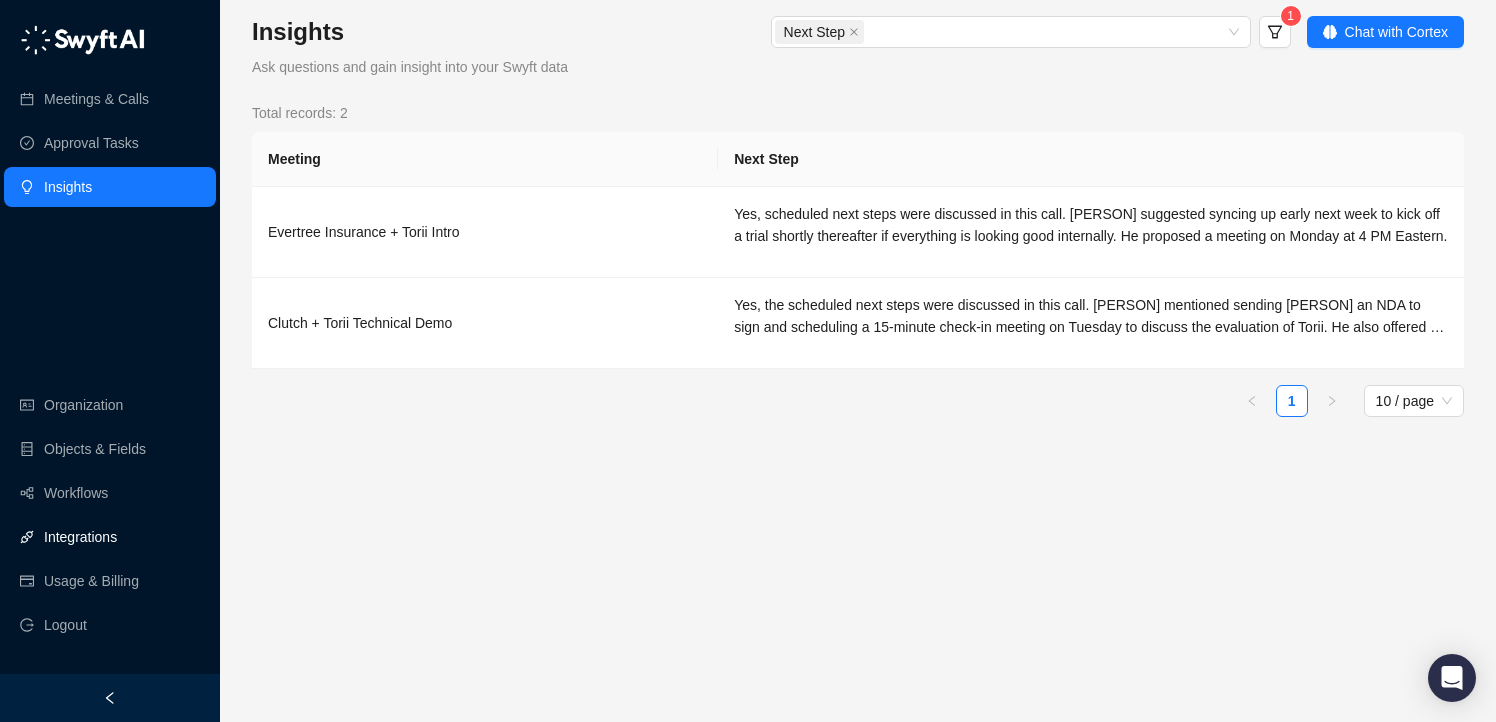click on "Integrations" at bounding box center [80, 537] 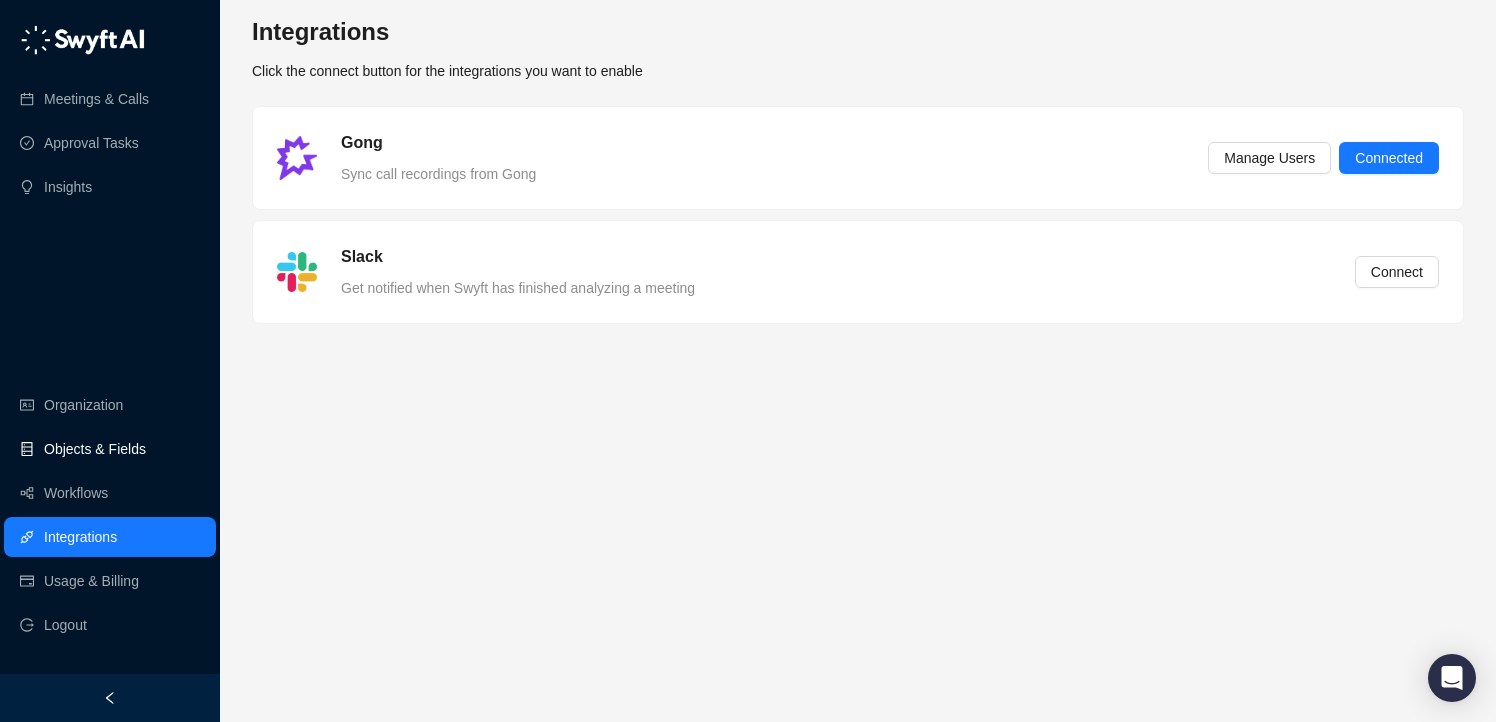 click on "Objects & Fields" at bounding box center [95, 449] 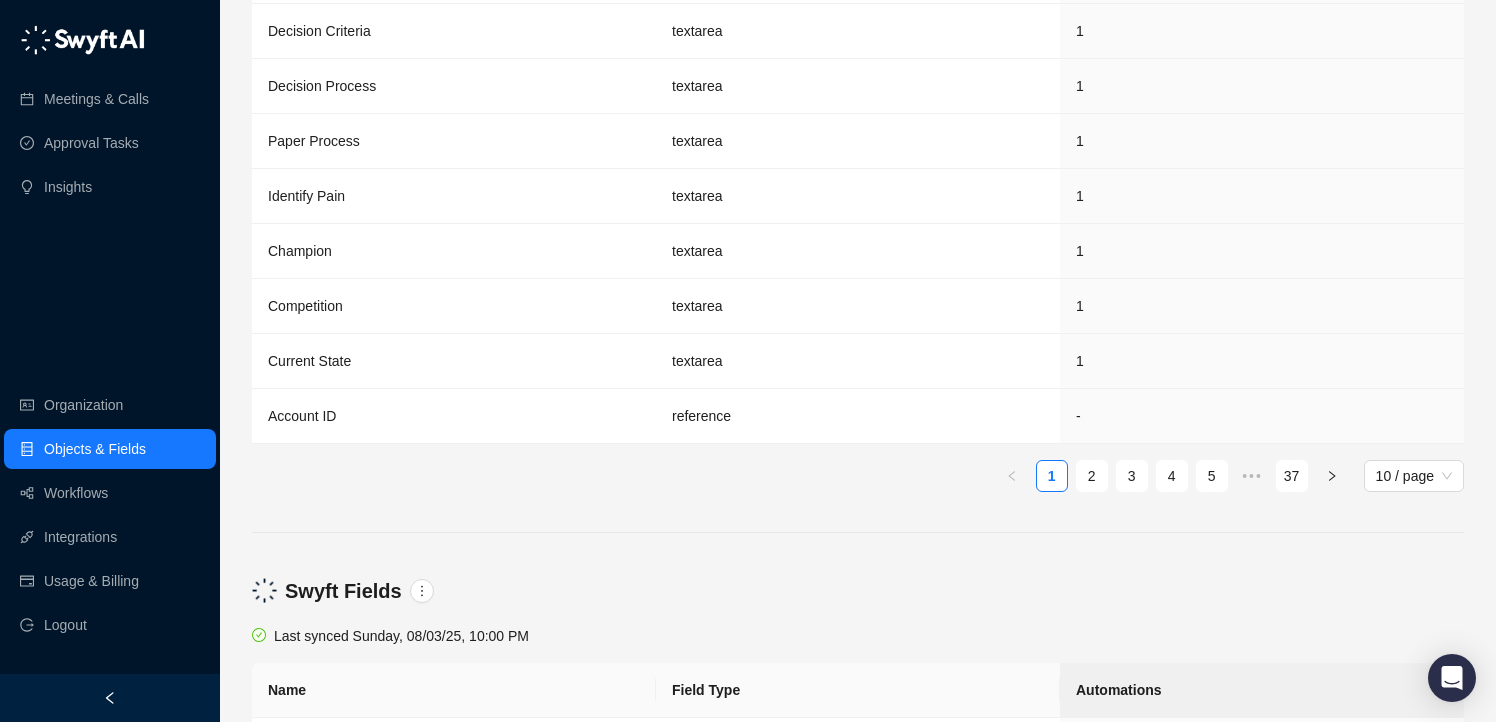 scroll, scrollTop: 1981, scrollLeft: 0, axis: vertical 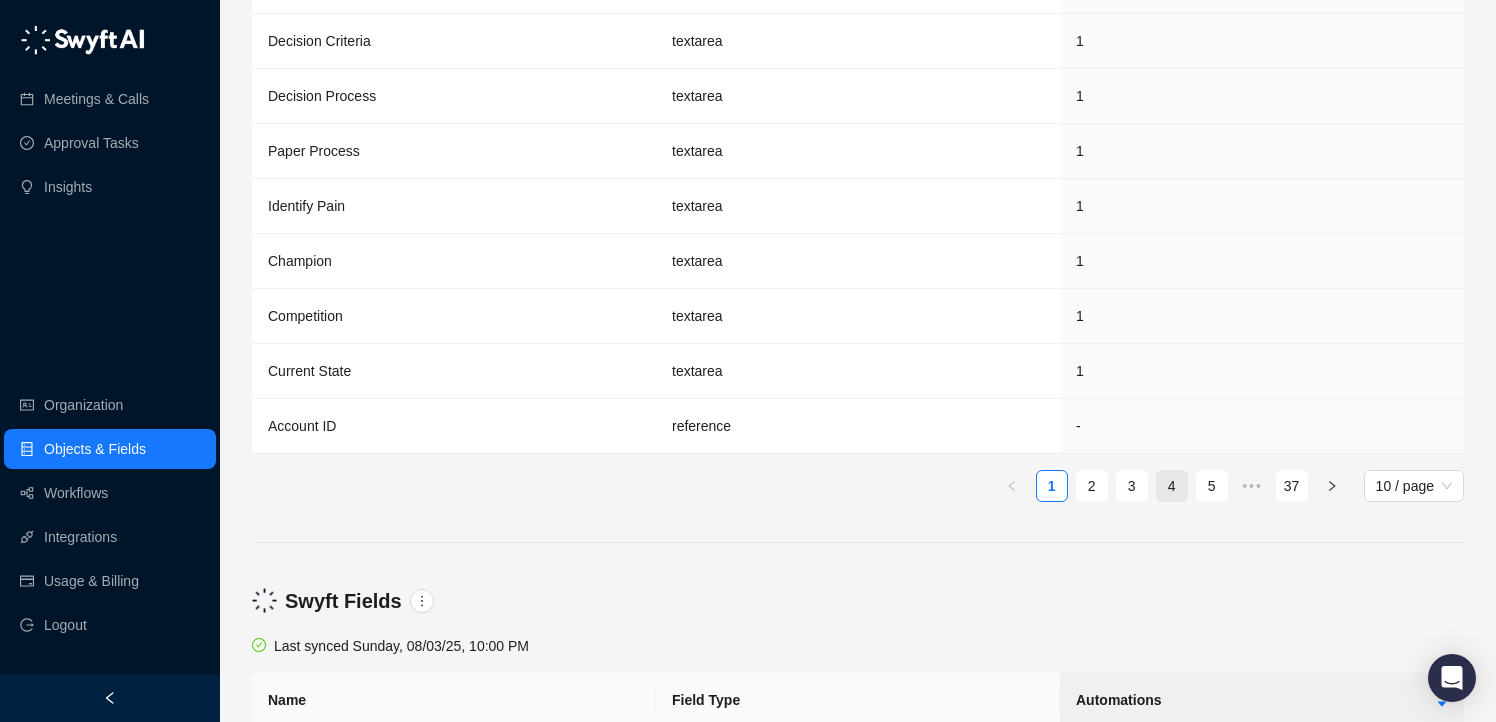 click on "4" at bounding box center [1172, 486] 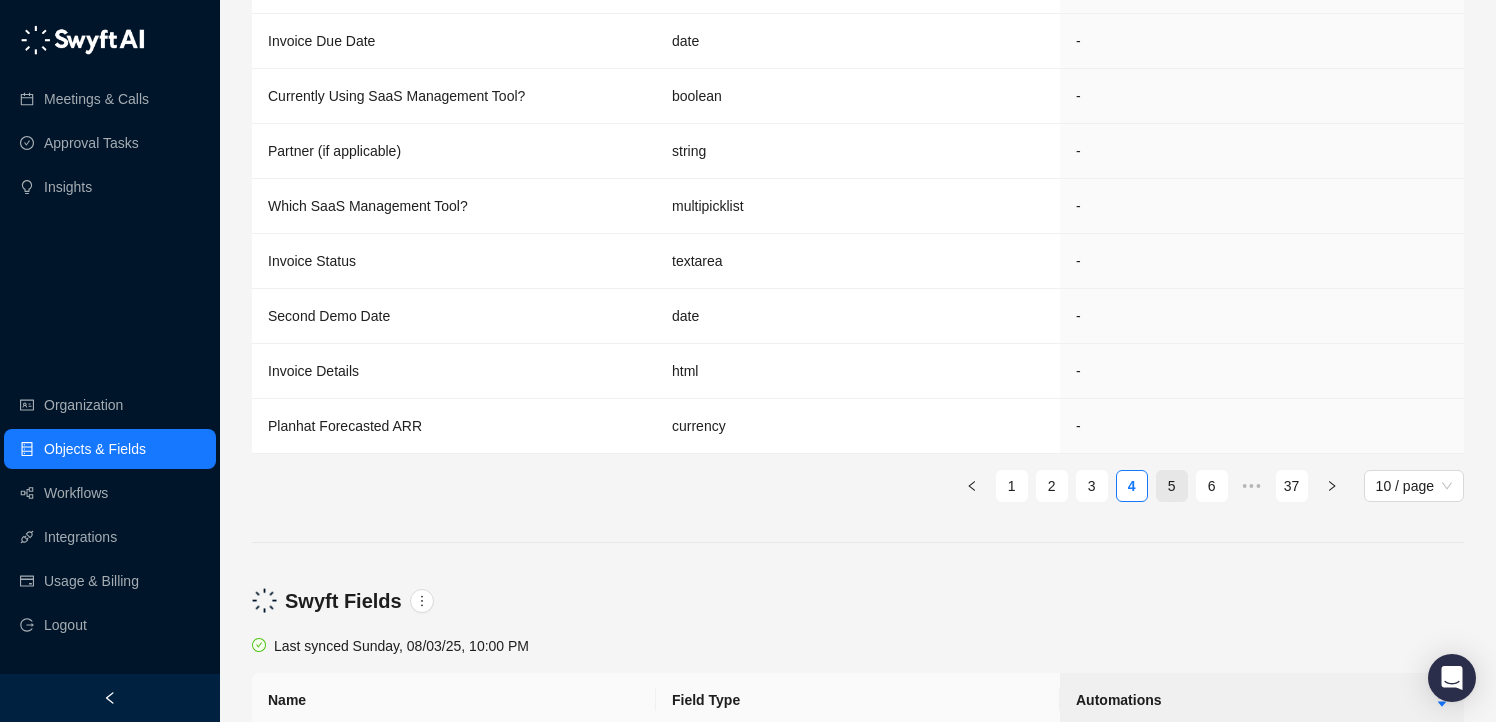 click on "5" at bounding box center [1172, 486] 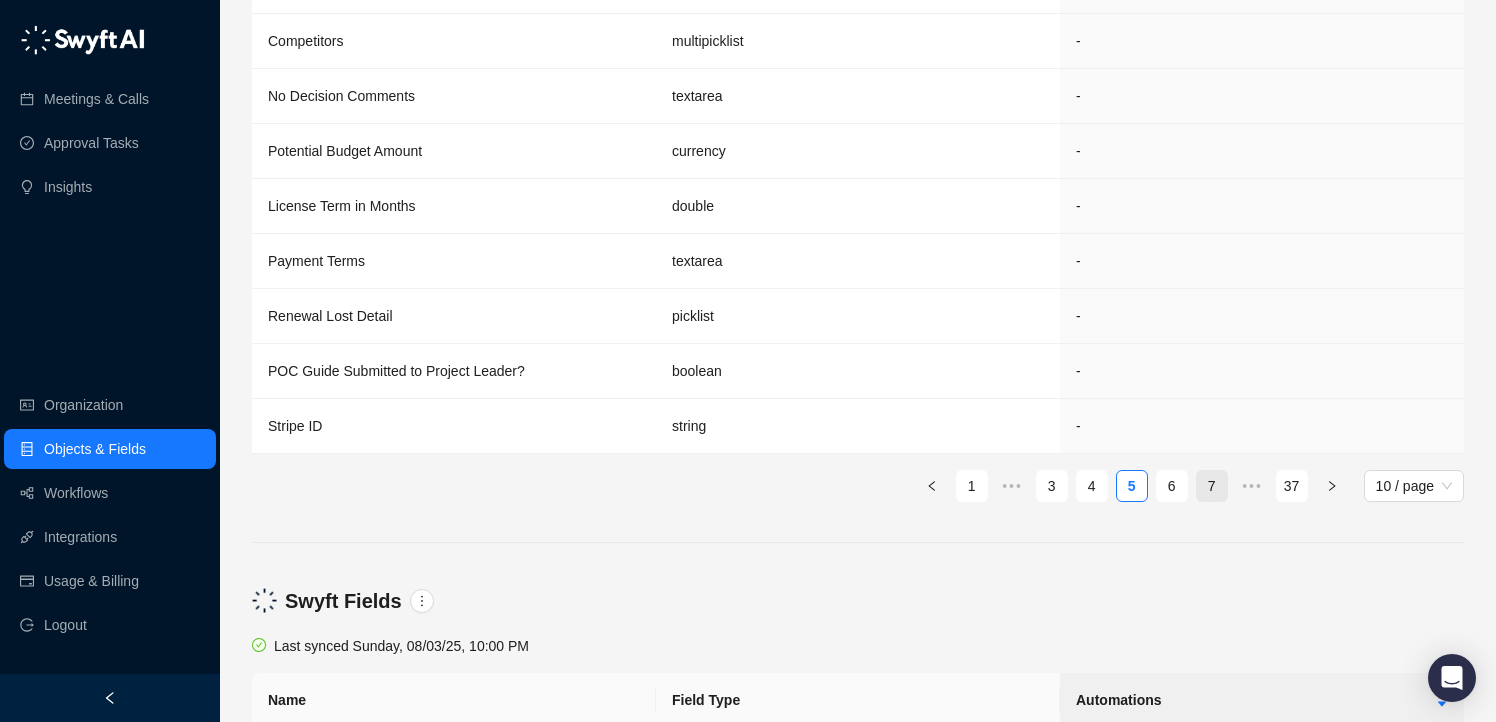 click on "7" at bounding box center (1212, 486) 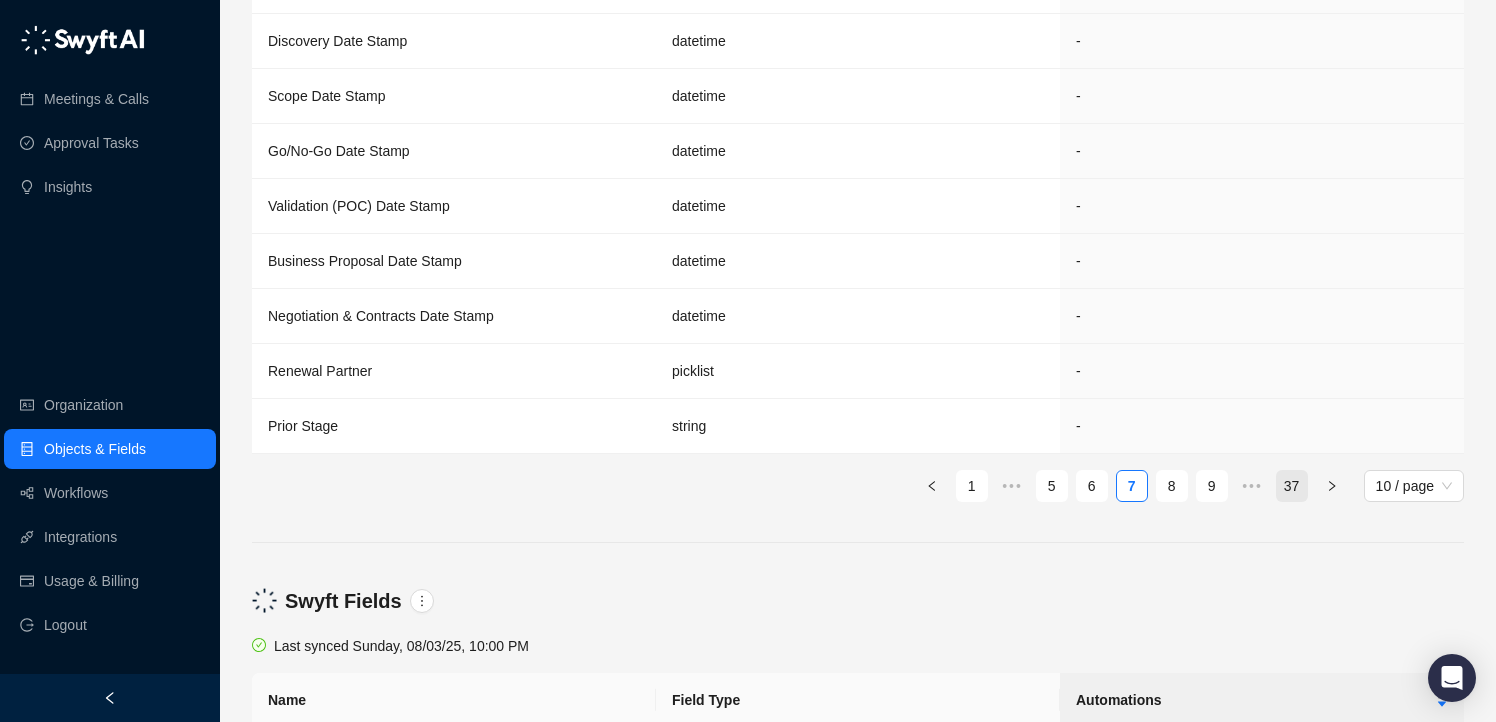 click on "37" at bounding box center (1292, 486) 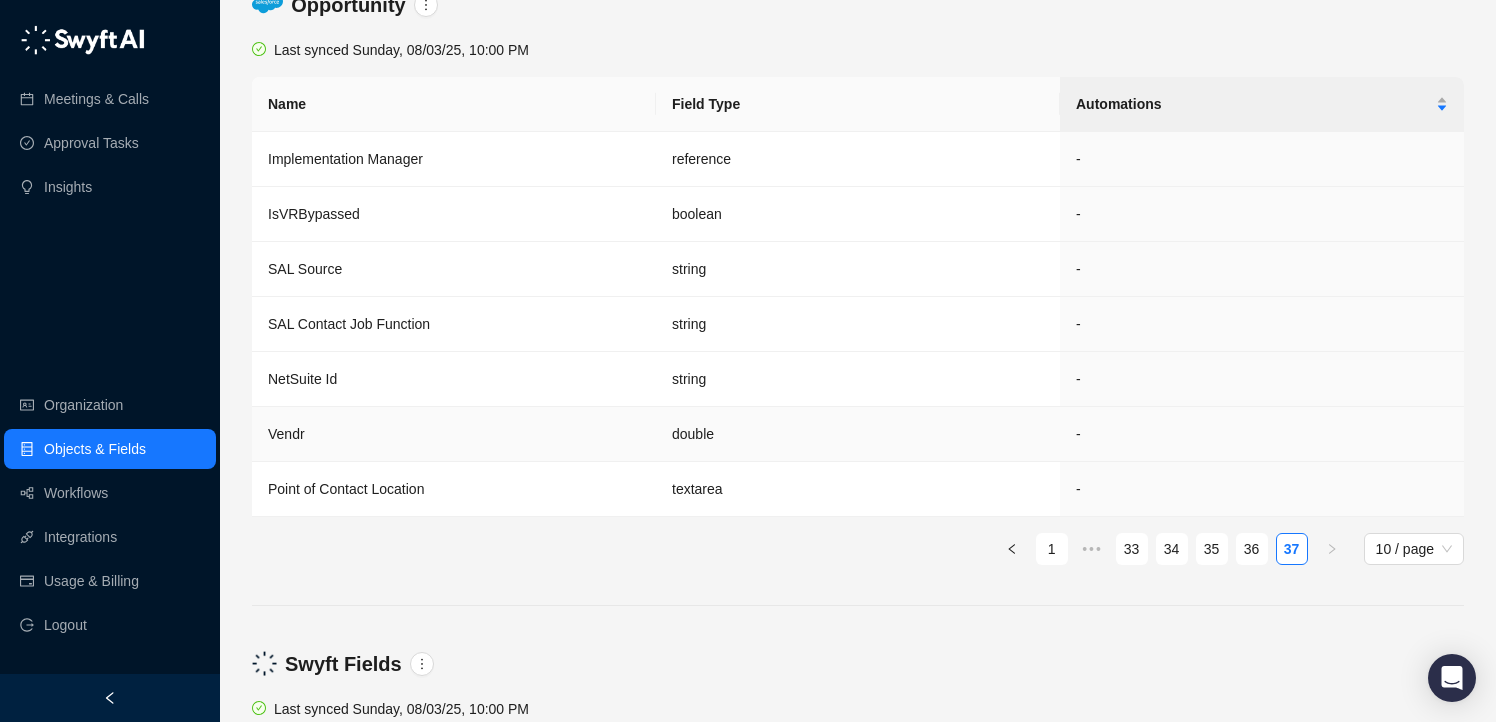 scroll, scrollTop: 1784, scrollLeft: 0, axis: vertical 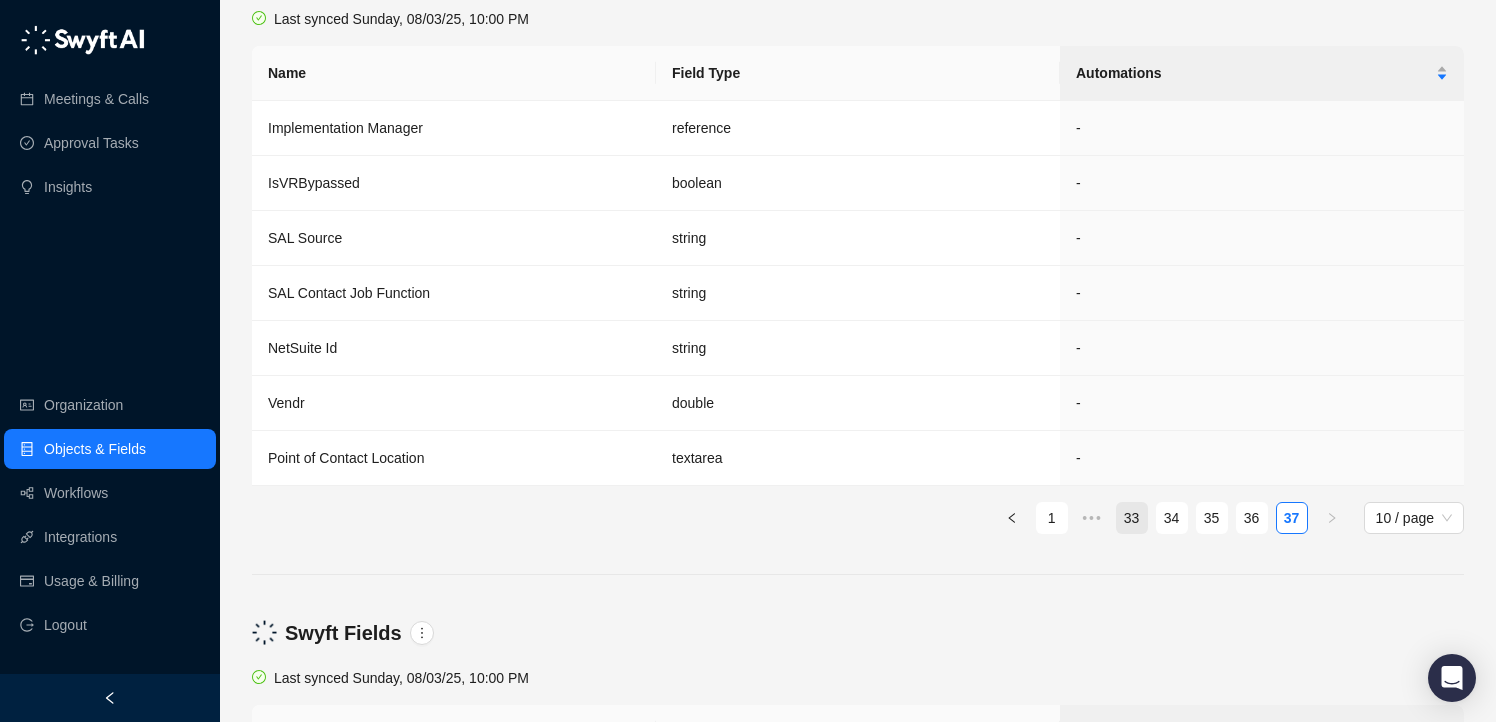 click on "33" at bounding box center (1132, 518) 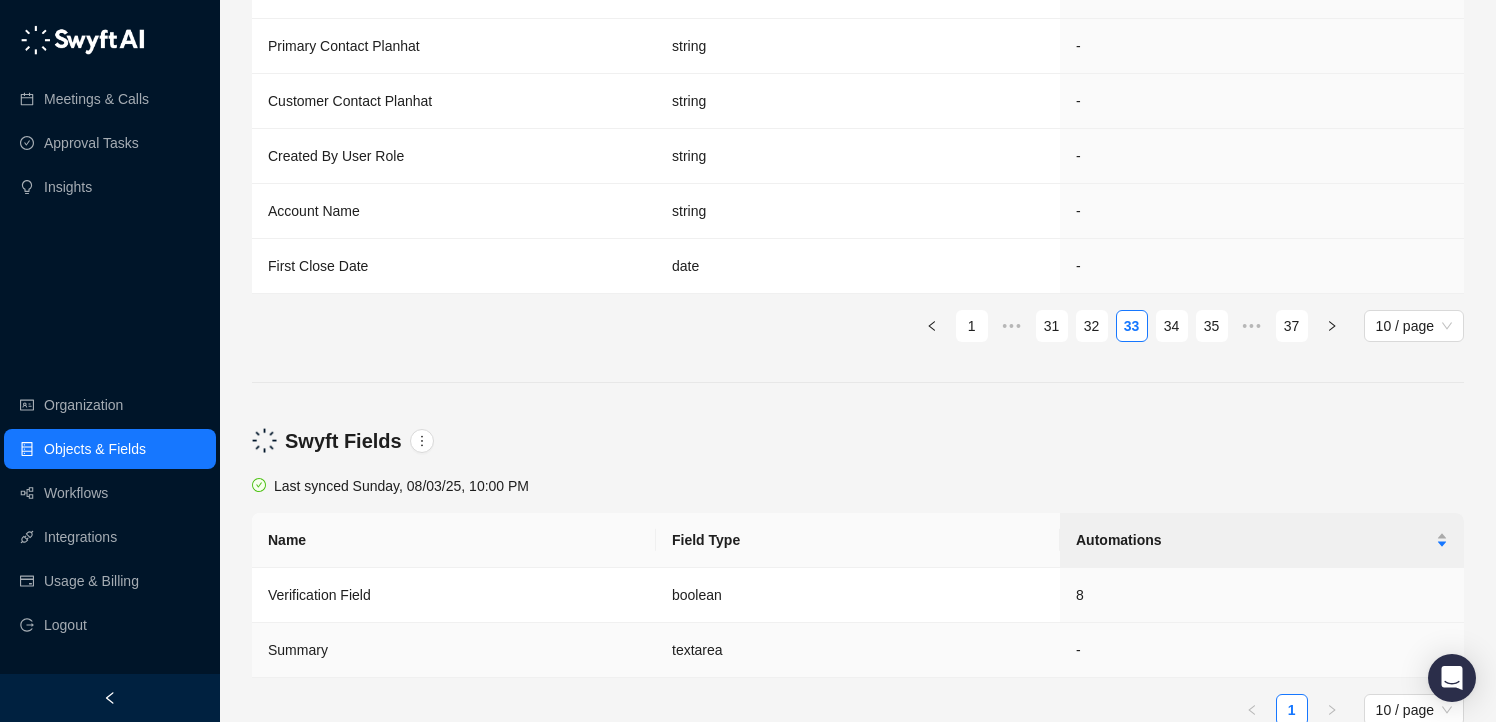 scroll, scrollTop: 2131, scrollLeft: 0, axis: vertical 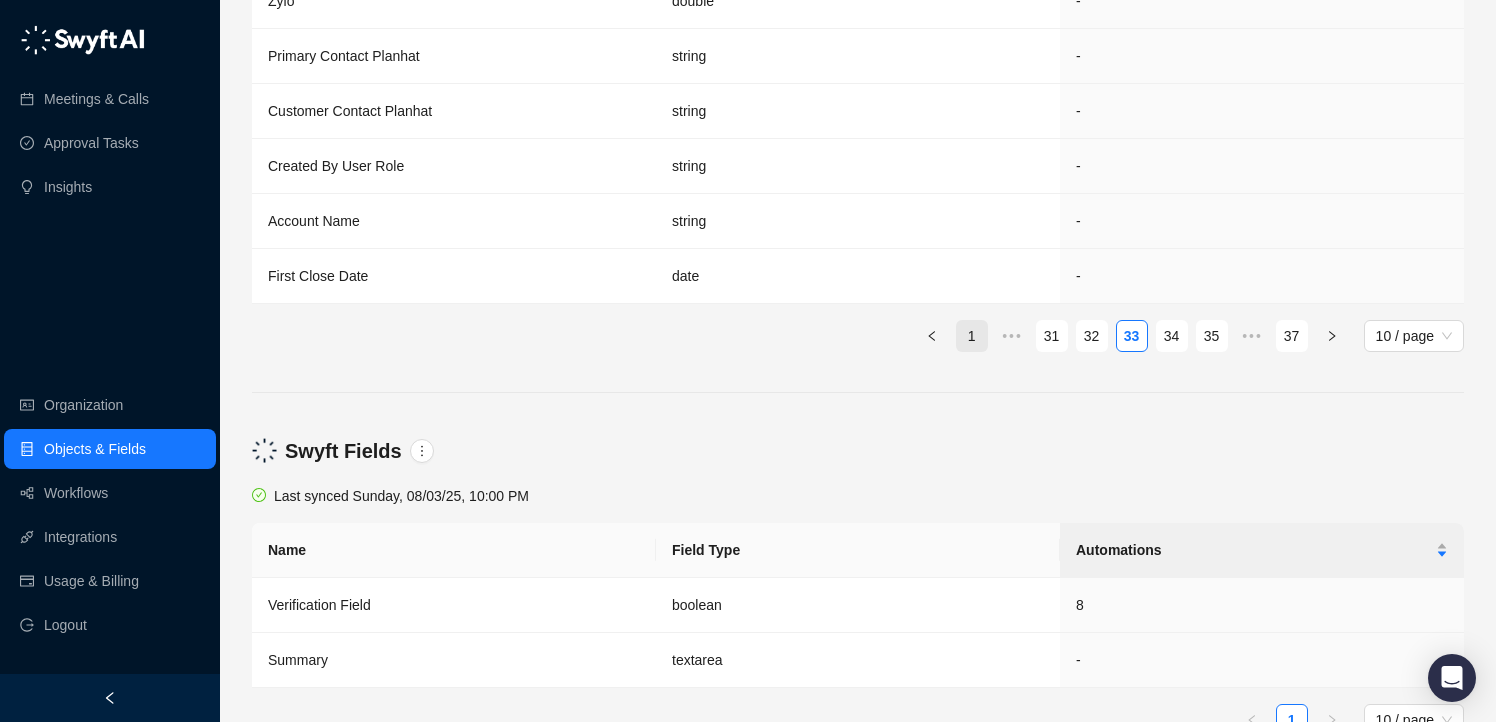 click on "1" at bounding box center [972, 336] 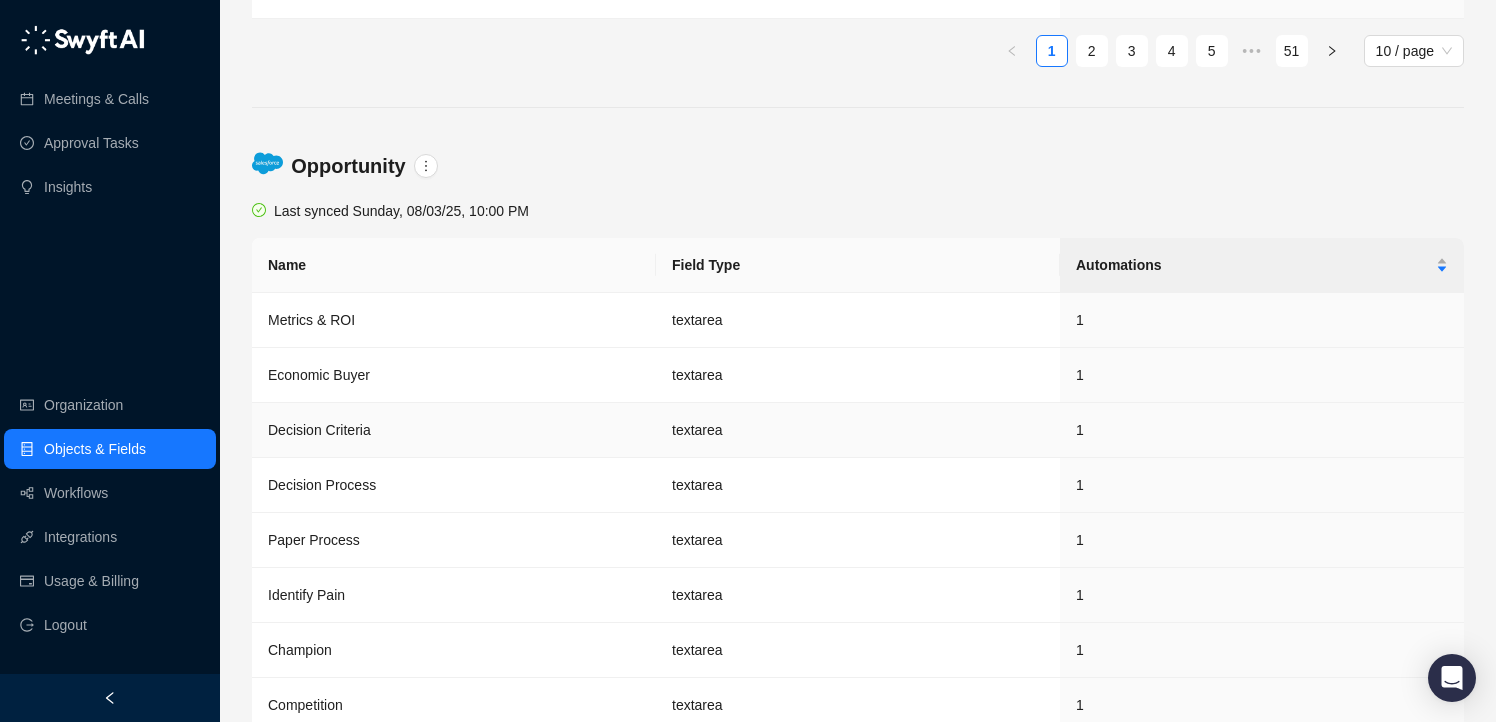 scroll, scrollTop: 1590, scrollLeft: 0, axis: vertical 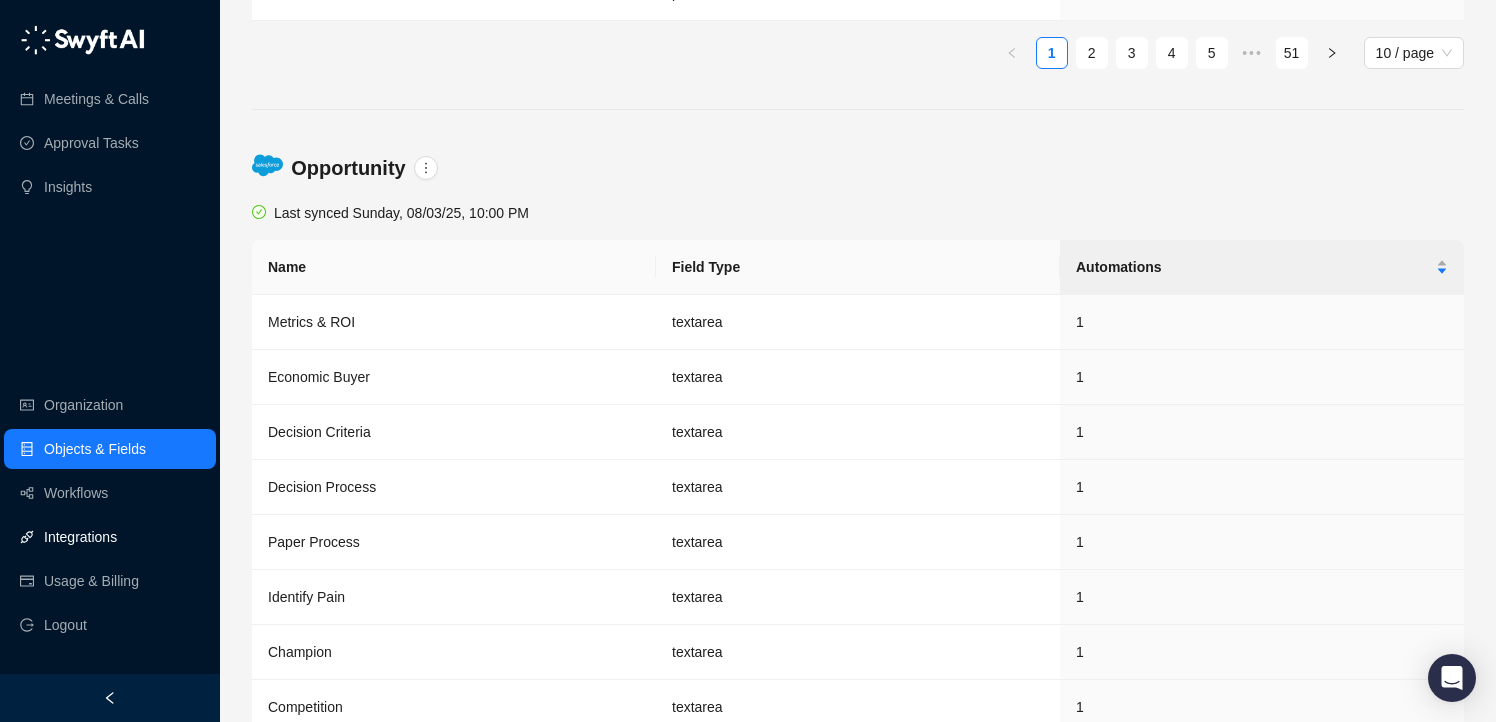 click on "Integrations" at bounding box center [80, 537] 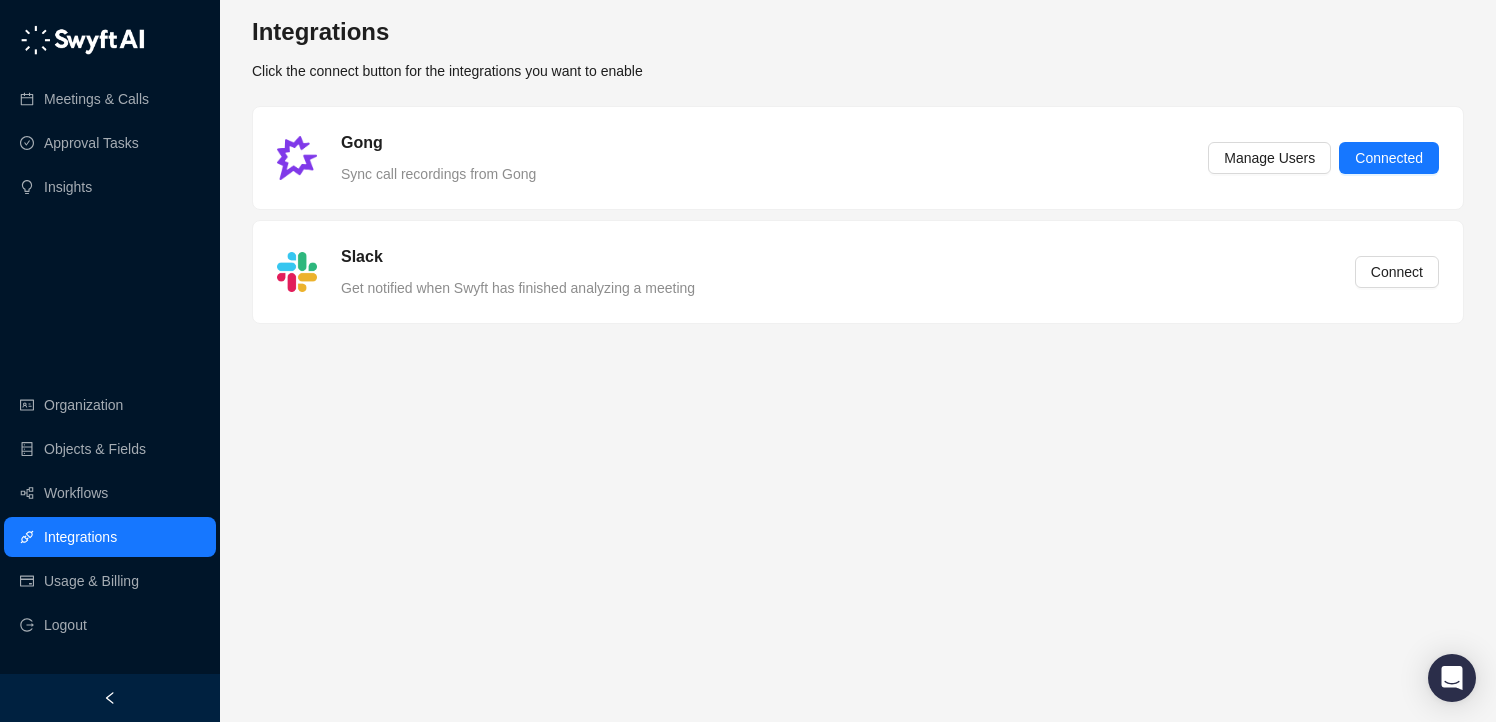 scroll, scrollTop: 0, scrollLeft: 0, axis: both 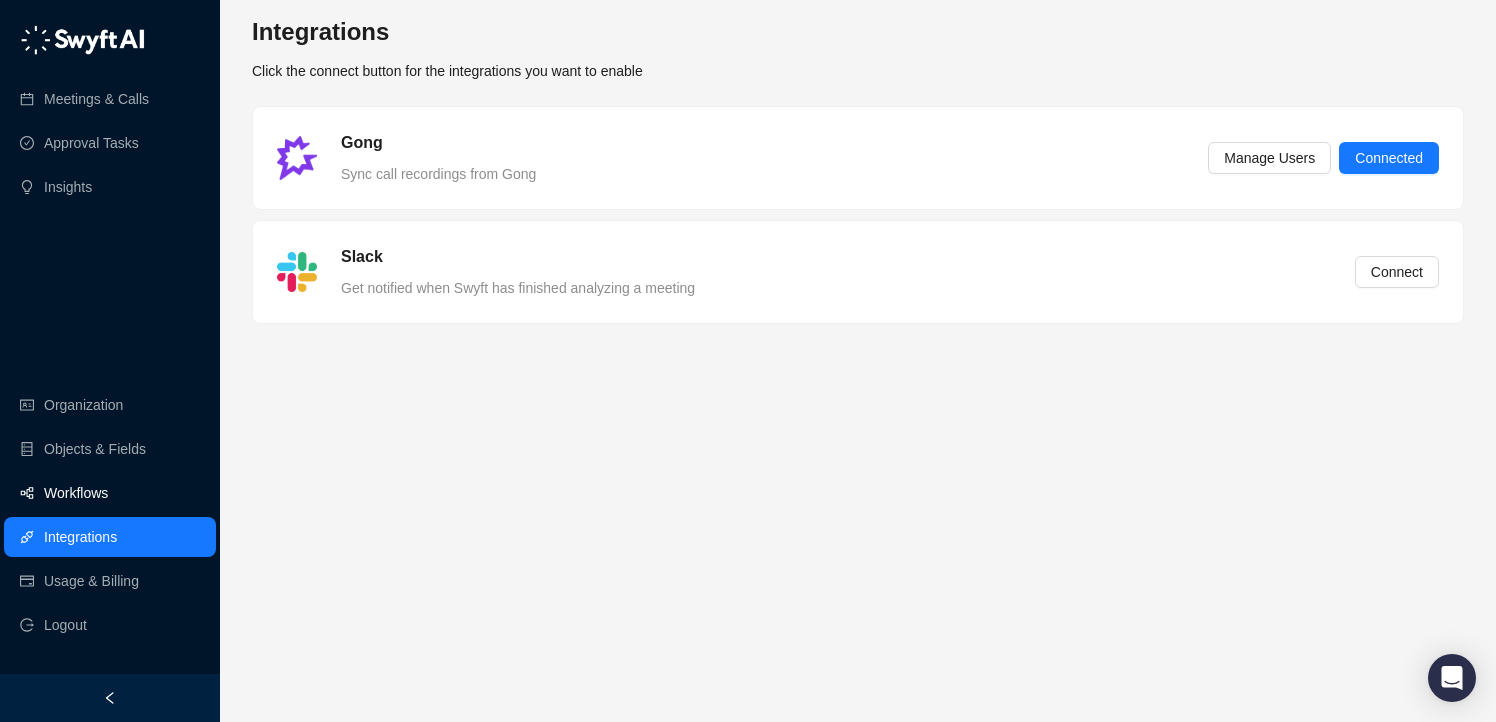 click on "Workflows" at bounding box center [76, 493] 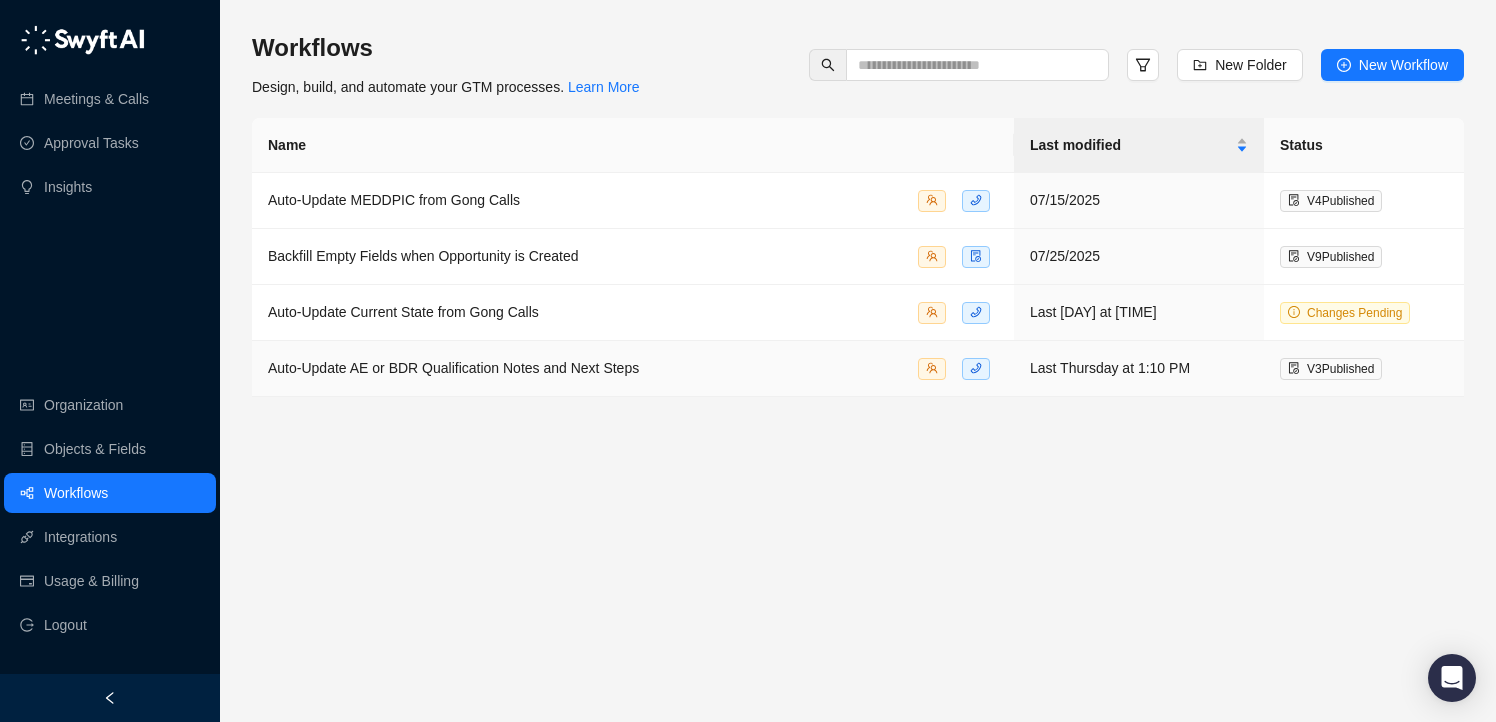 click on "Auto-Update AE or BDR Qualification Notes and Next Steps" at bounding box center [633, 369] 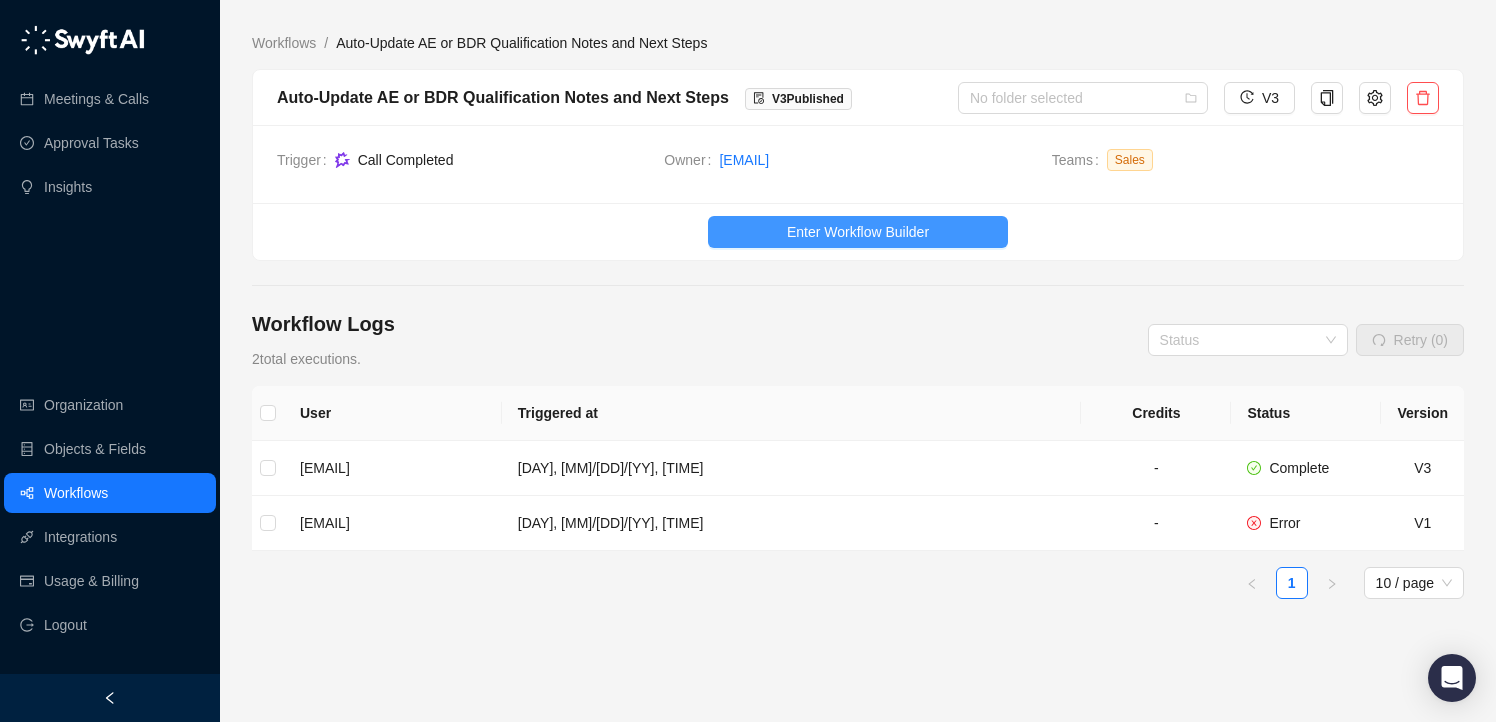click on "Enter Workflow Builder" at bounding box center (858, 232) 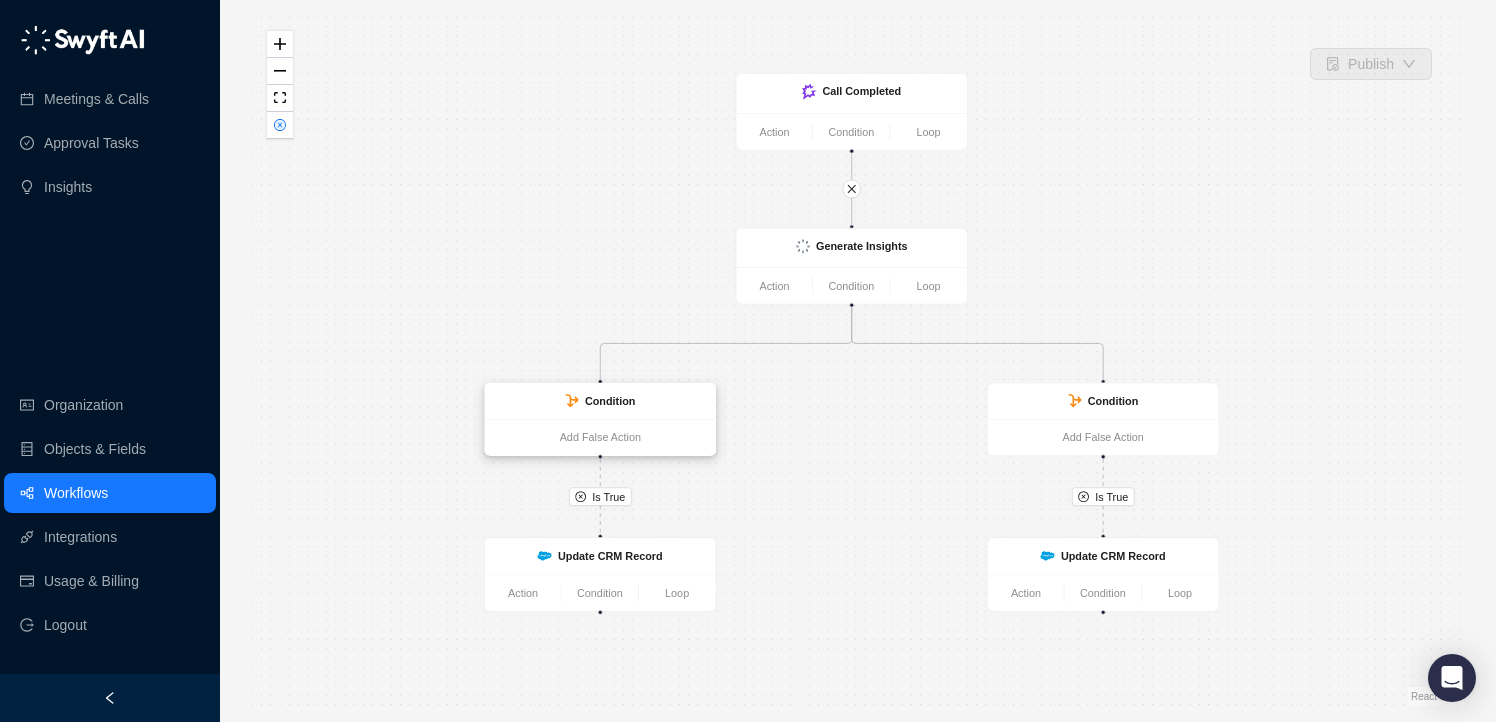 click on "Condition" at bounding box center [600, 401] 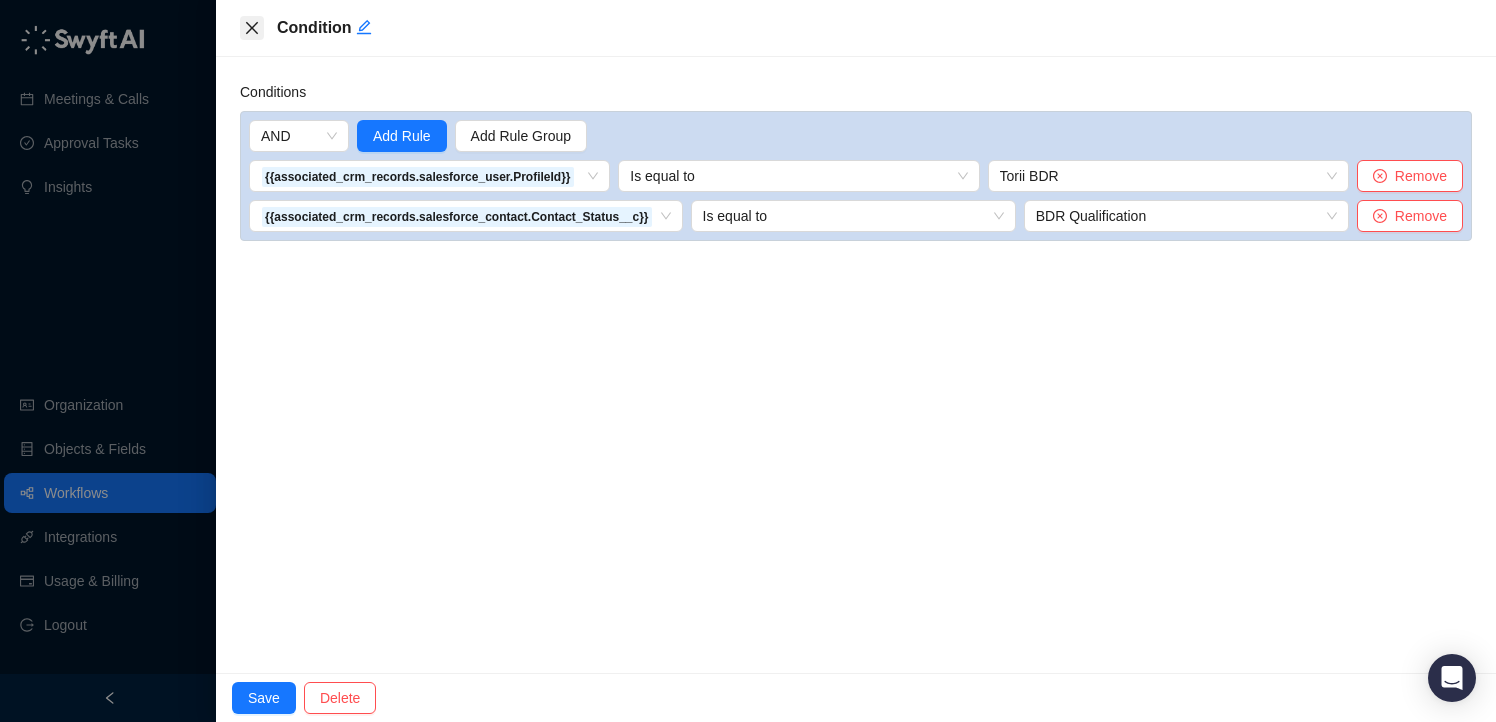 click 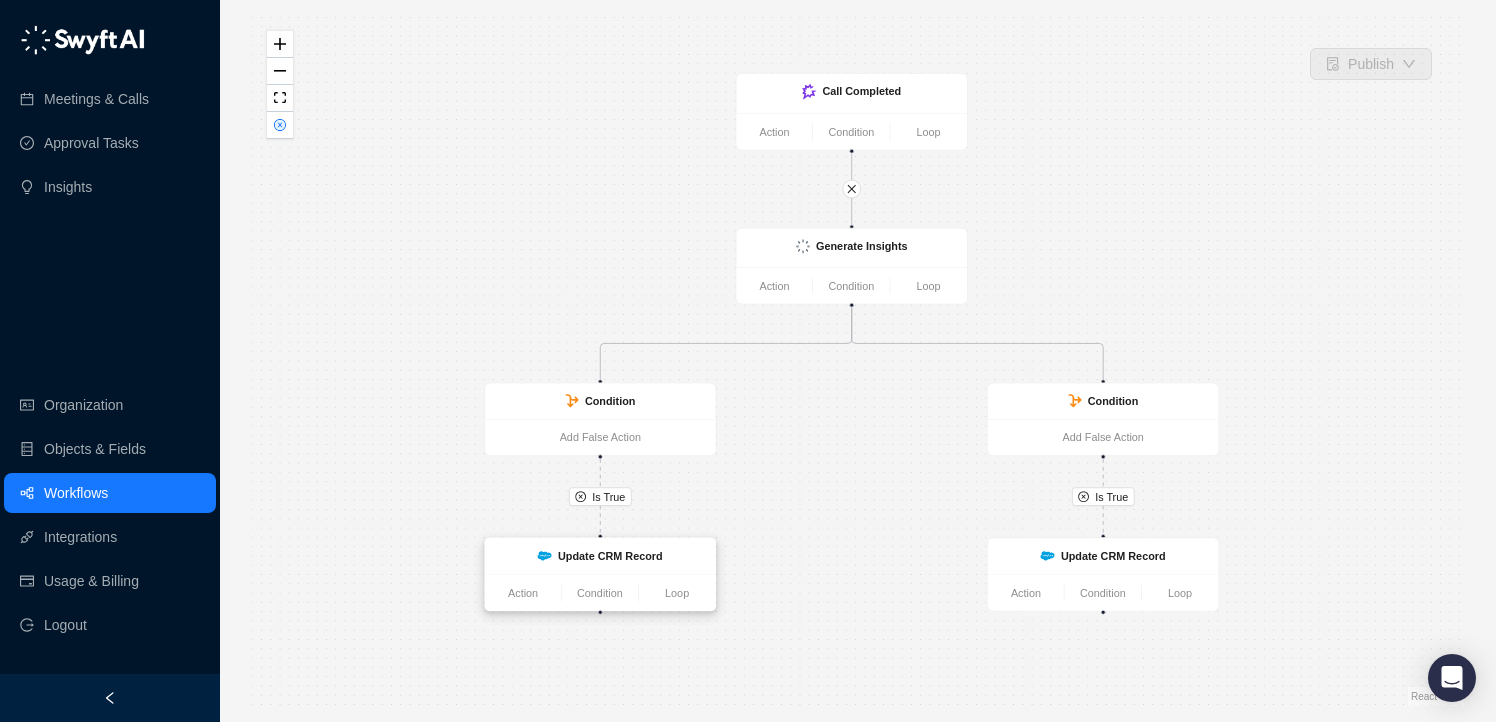 click on "Update CRM Record" at bounding box center (610, 556) 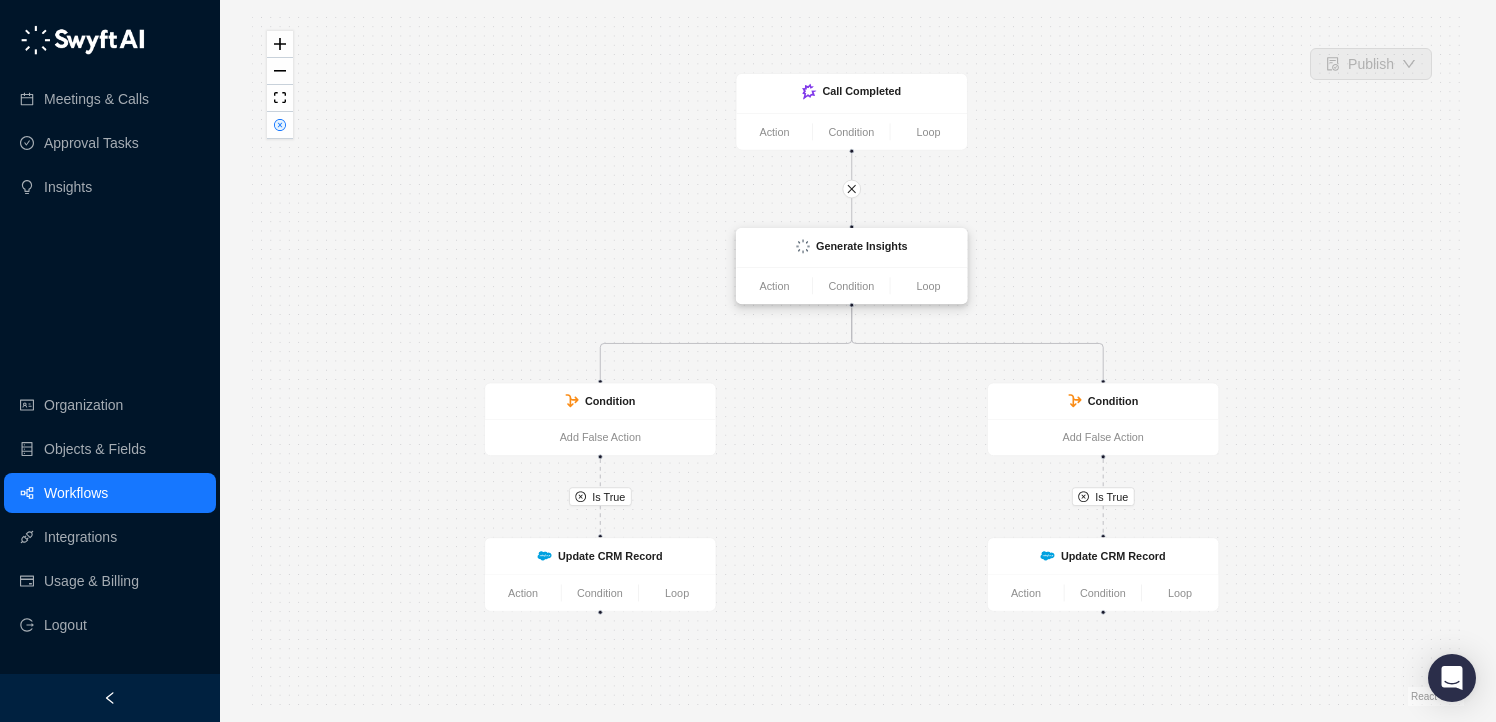 click on "Generate Insights" at bounding box center [862, 246] 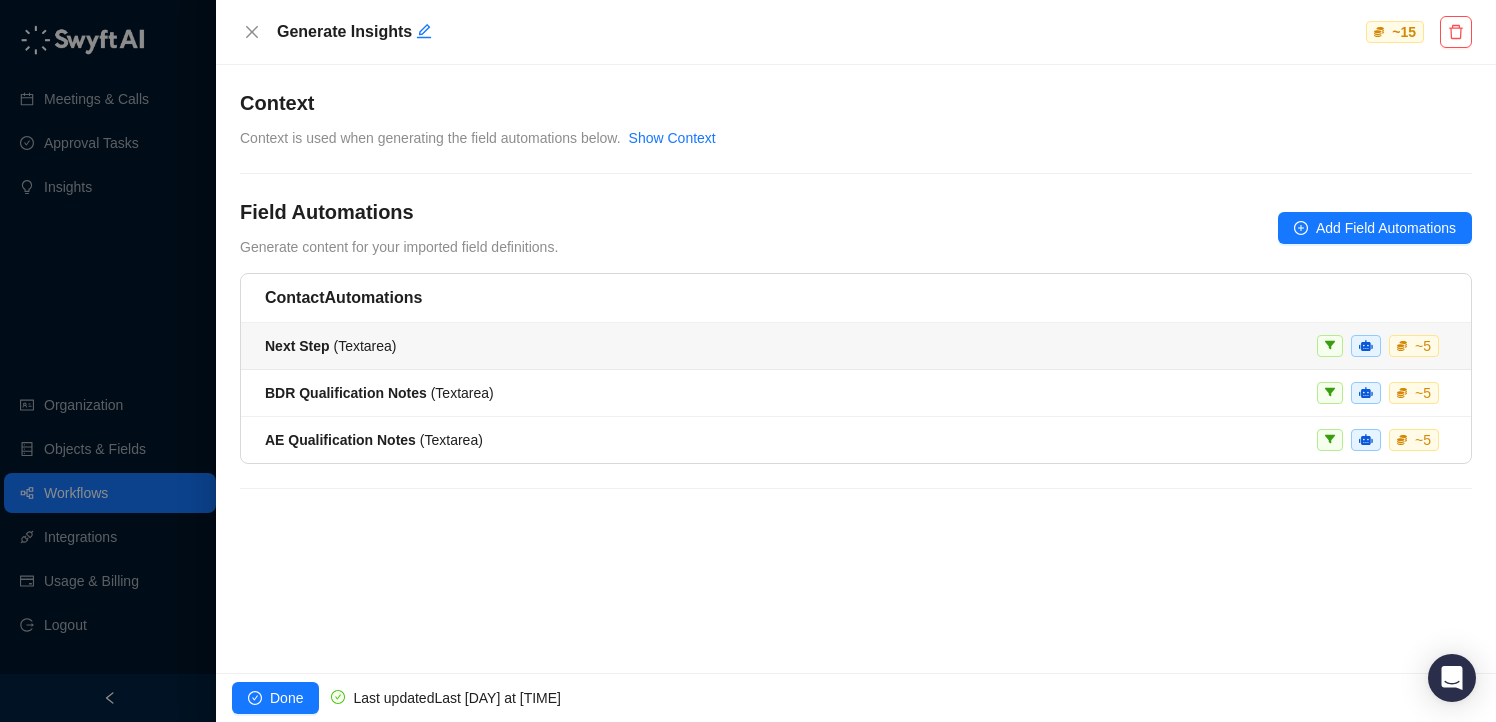 click on "Next Step" at bounding box center (297, 346) 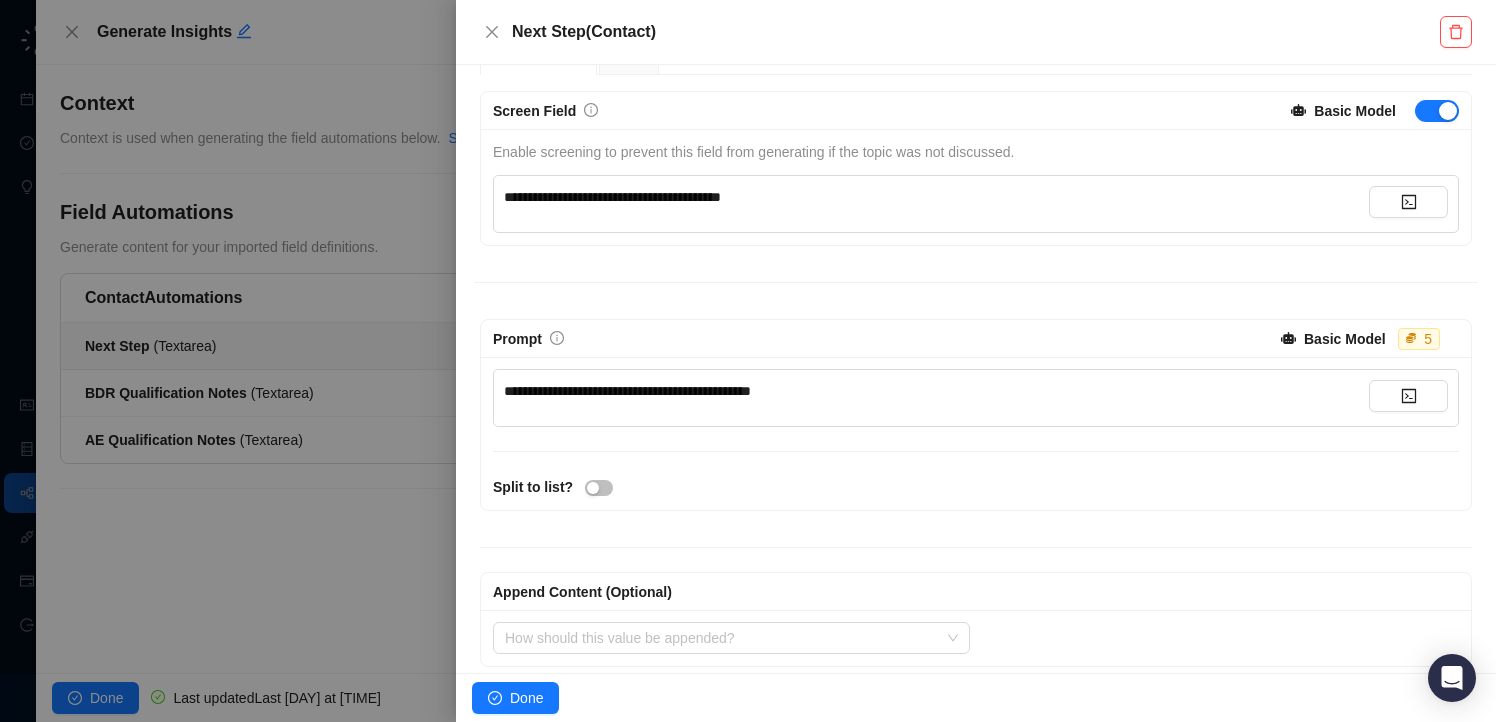 scroll, scrollTop: 206, scrollLeft: 0, axis: vertical 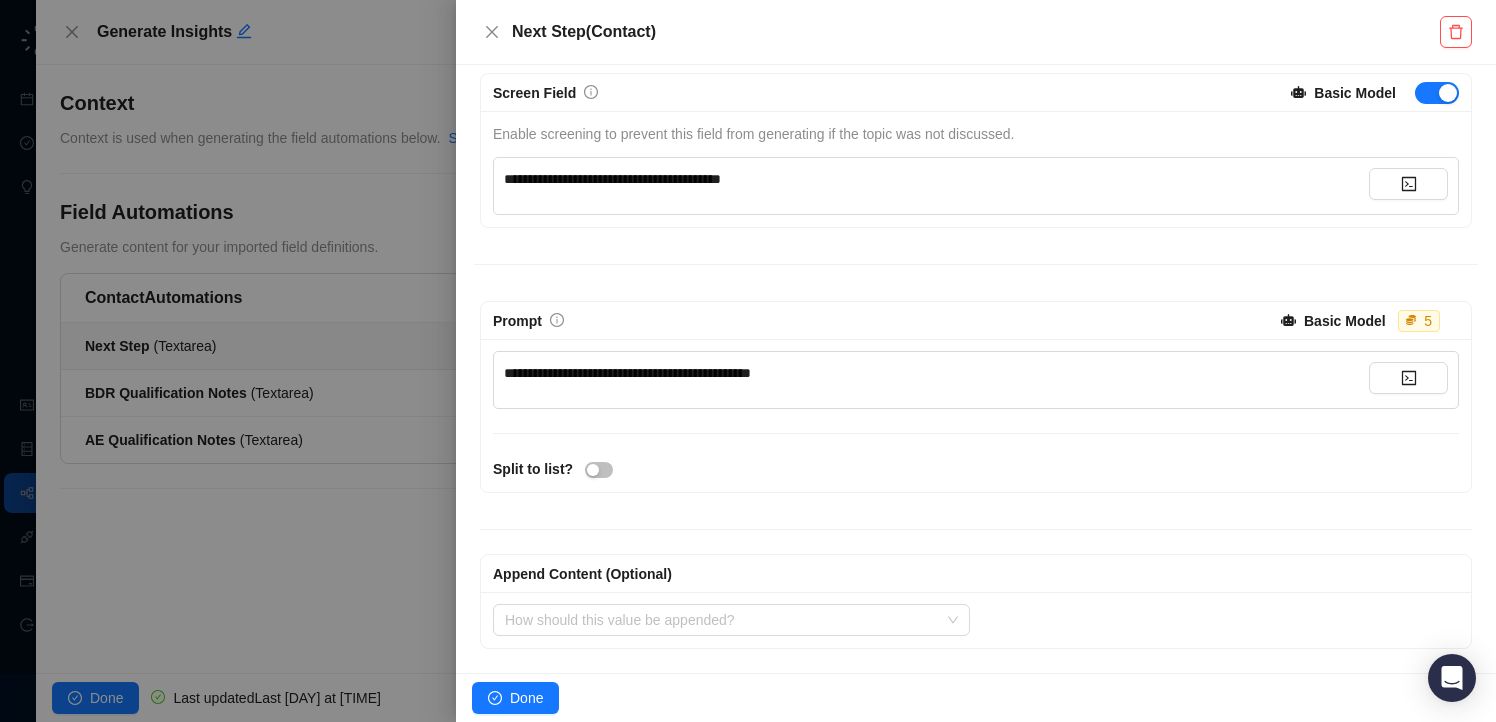 click at bounding box center (748, 361) 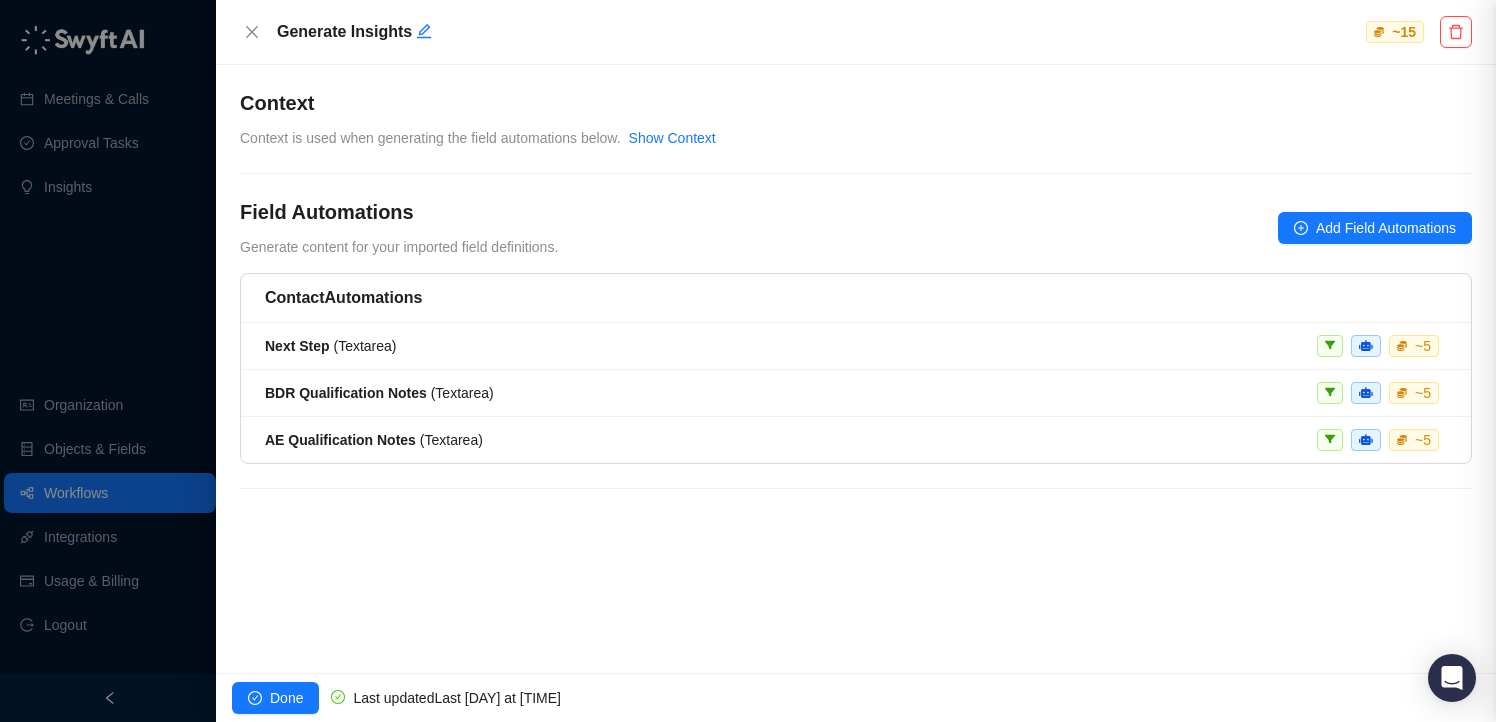 click at bounding box center (748, 361) 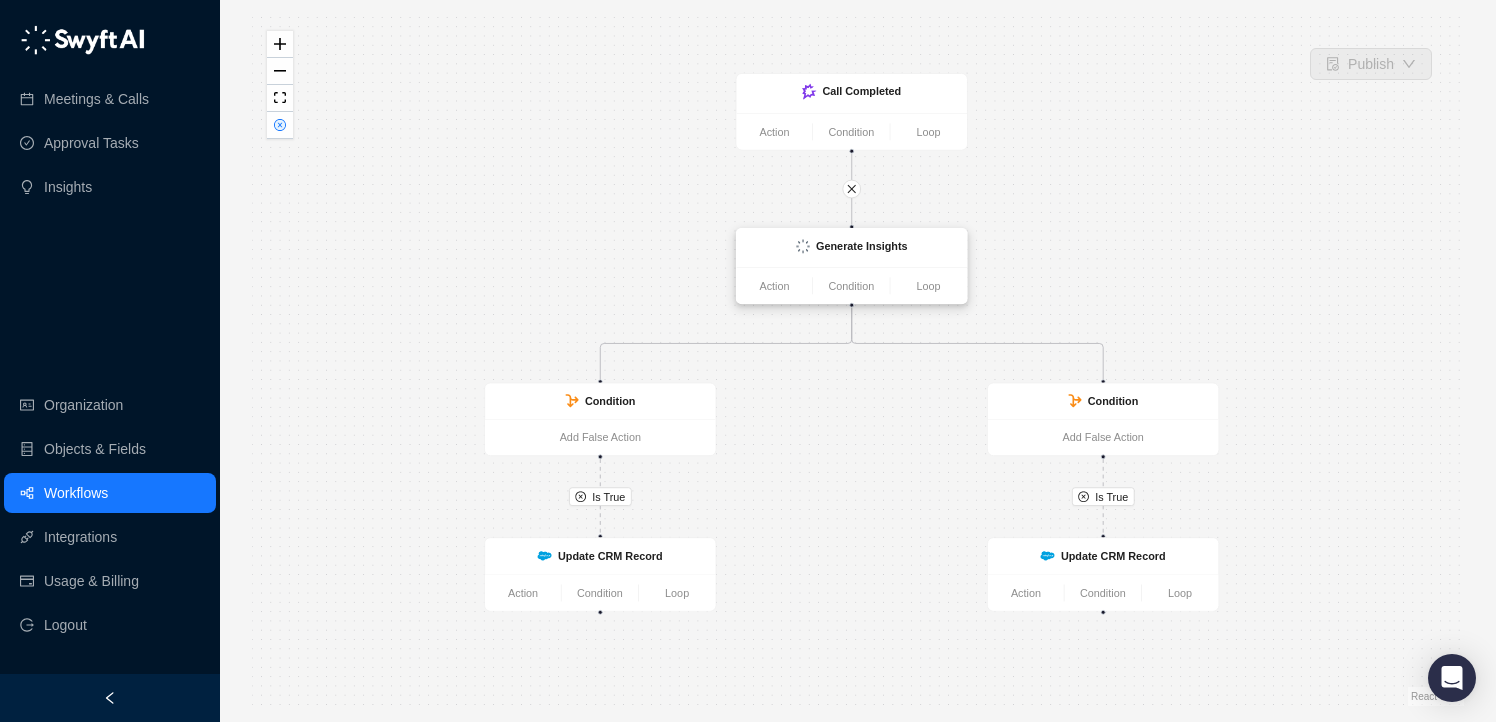 click on "Generate Insights" at bounding box center [851, 248] 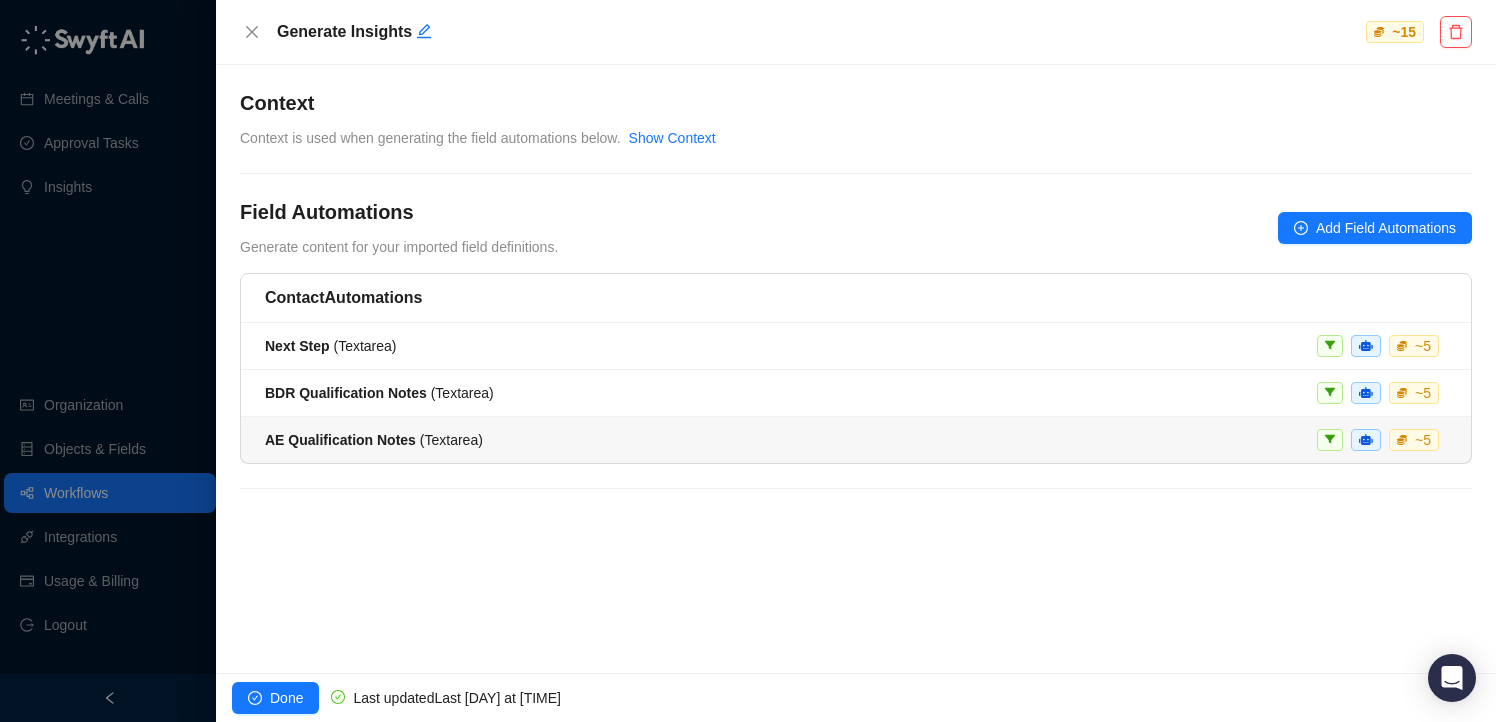 click on "AE Qualification Notes   ( Textarea )" at bounding box center (374, 440) 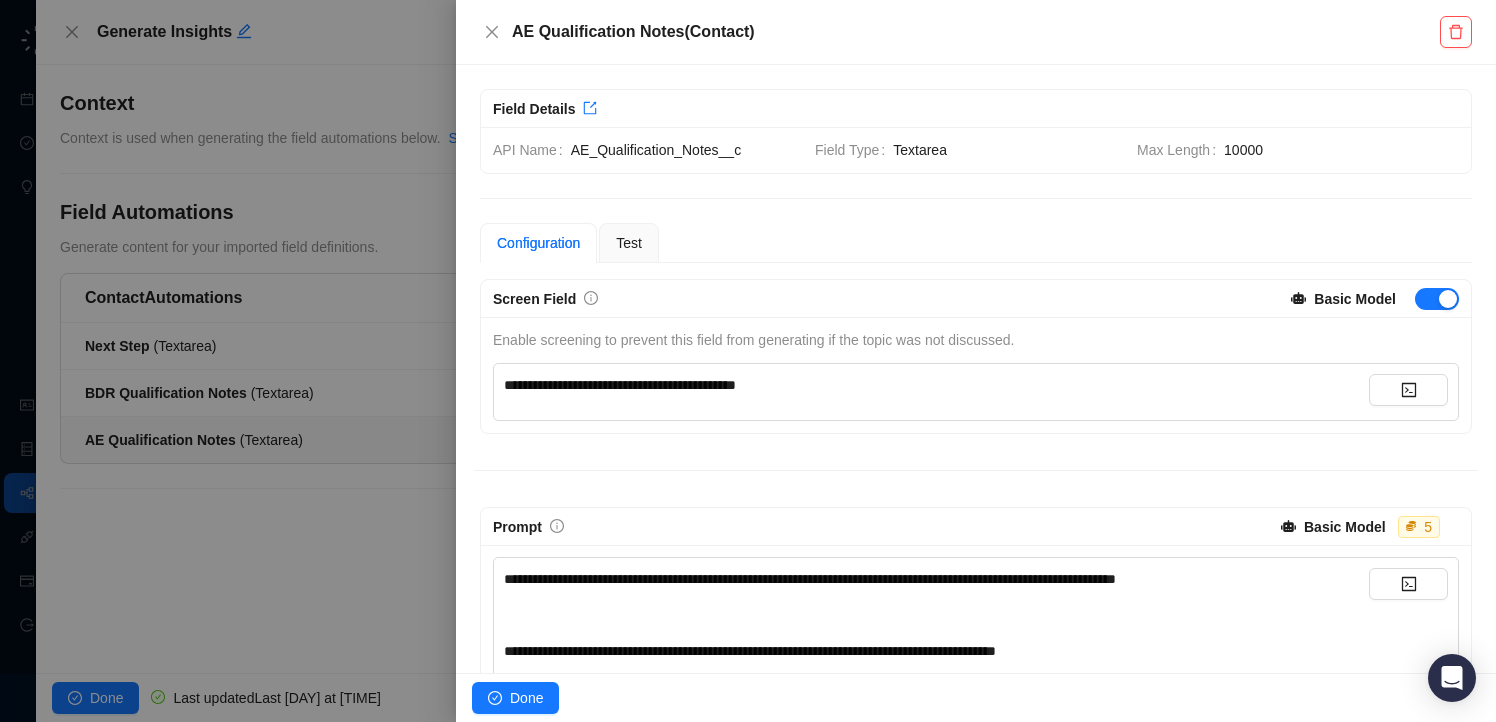scroll, scrollTop: 44, scrollLeft: 0, axis: vertical 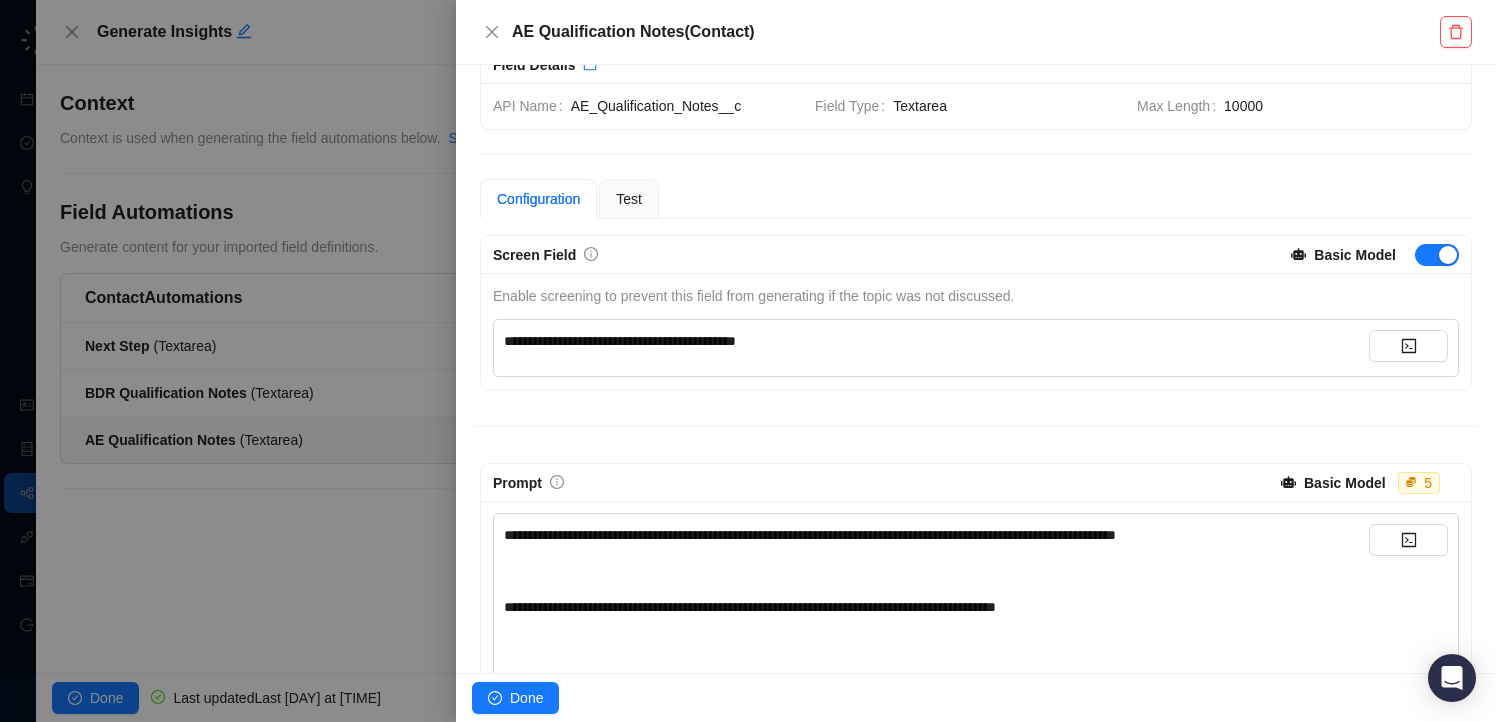 click at bounding box center (748, 361) 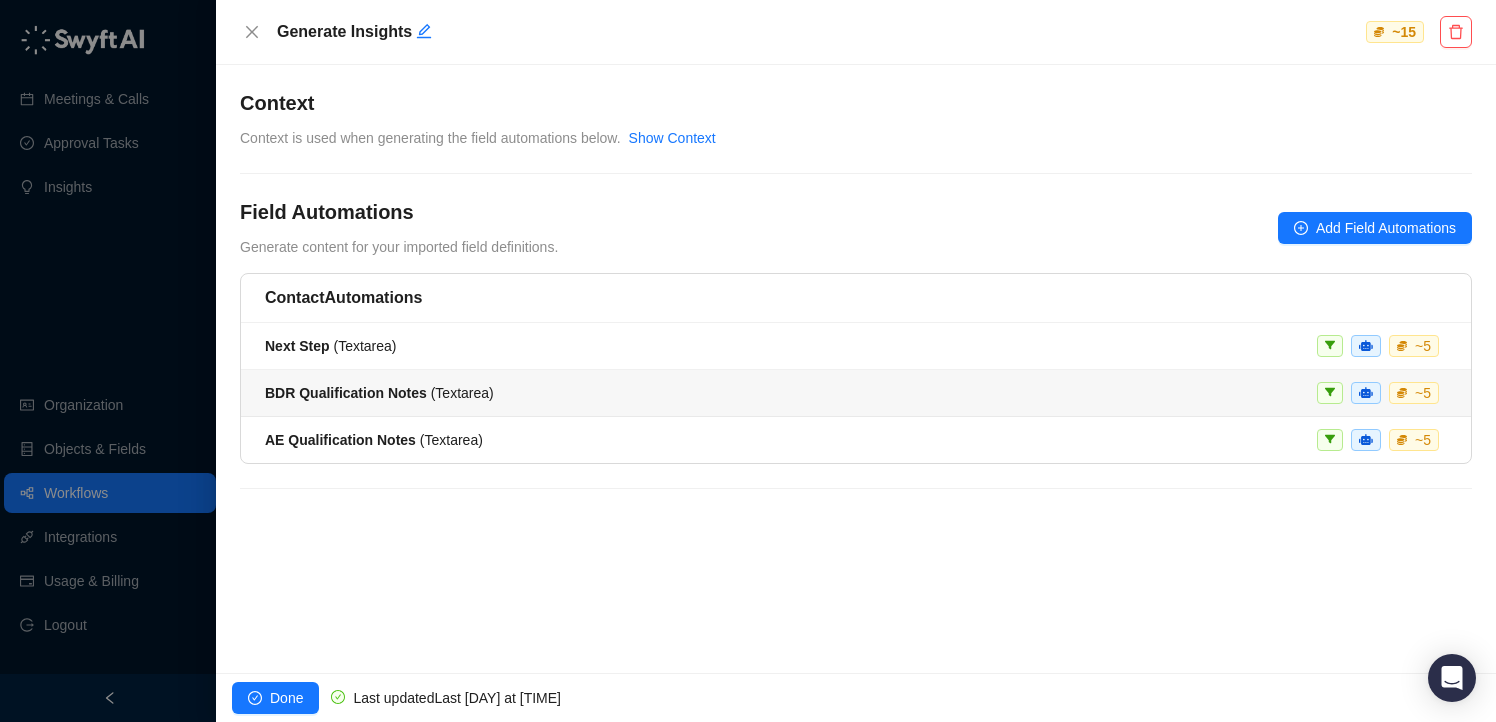 click on "BDR Qualification Notes" at bounding box center [346, 393] 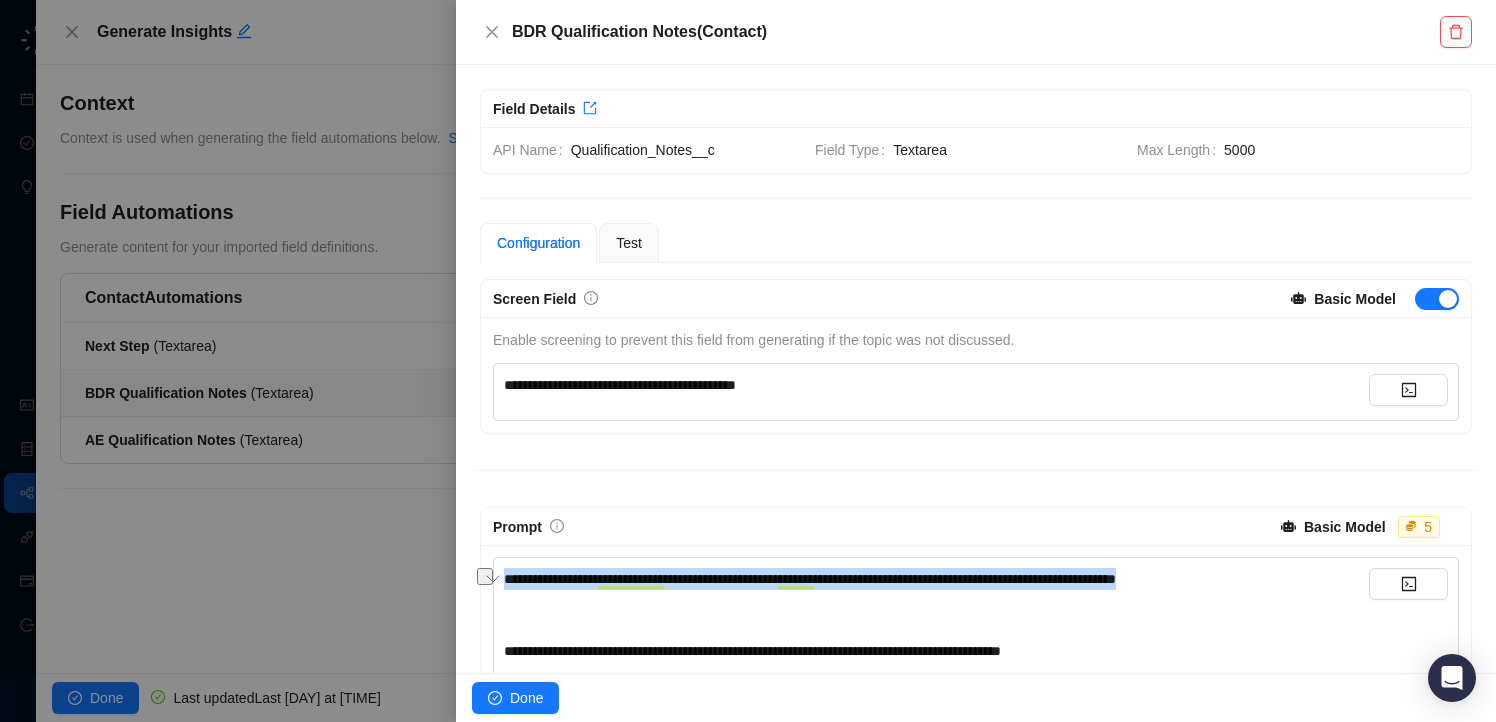 drag, startPoint x: 504, startPoint y: 582, endPoint x: 1285, endPoint y: 579, distance: 781.00574 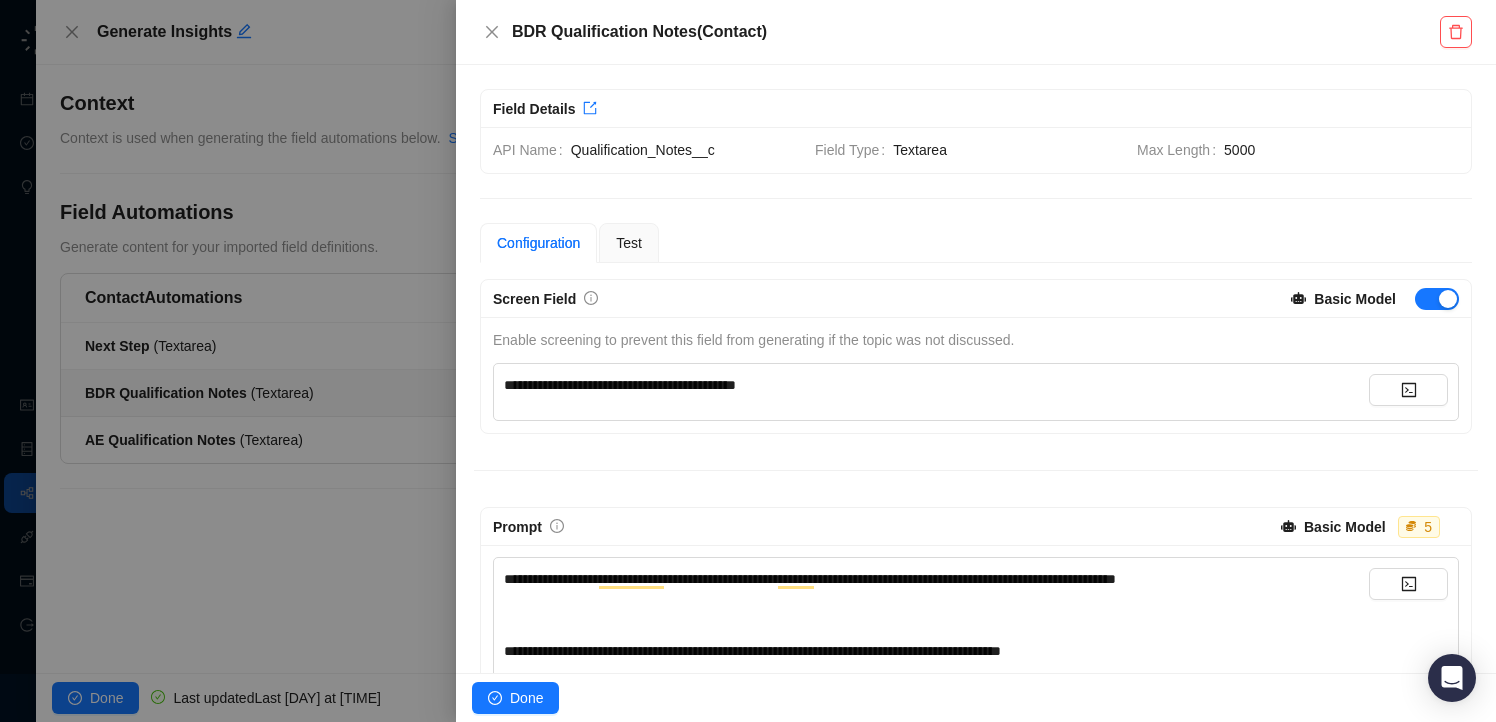 click on "**********" at bounding box center [810, 579] 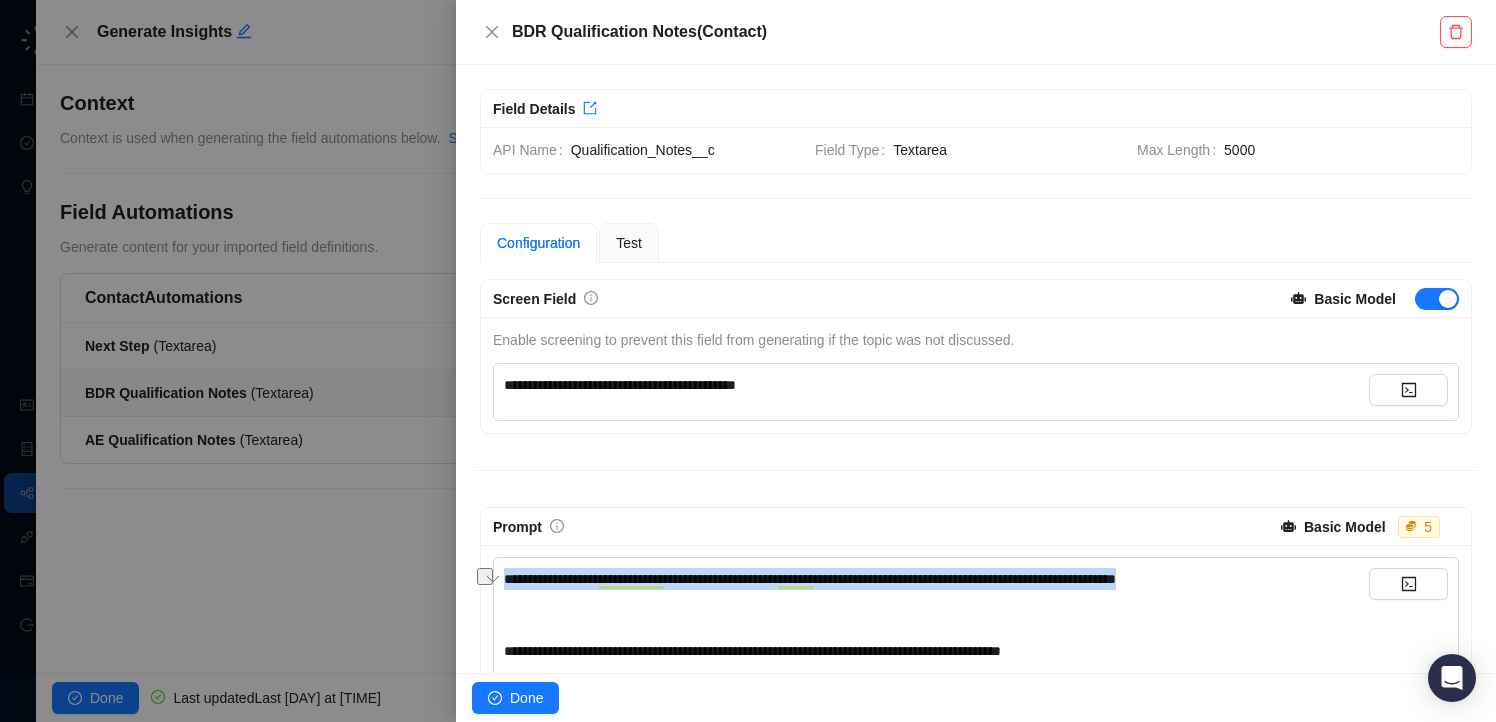 drag, startPoint x: 506, startPoint y: 580, endPoint x: 1288, endPoint y: 576, distance: 782.01025 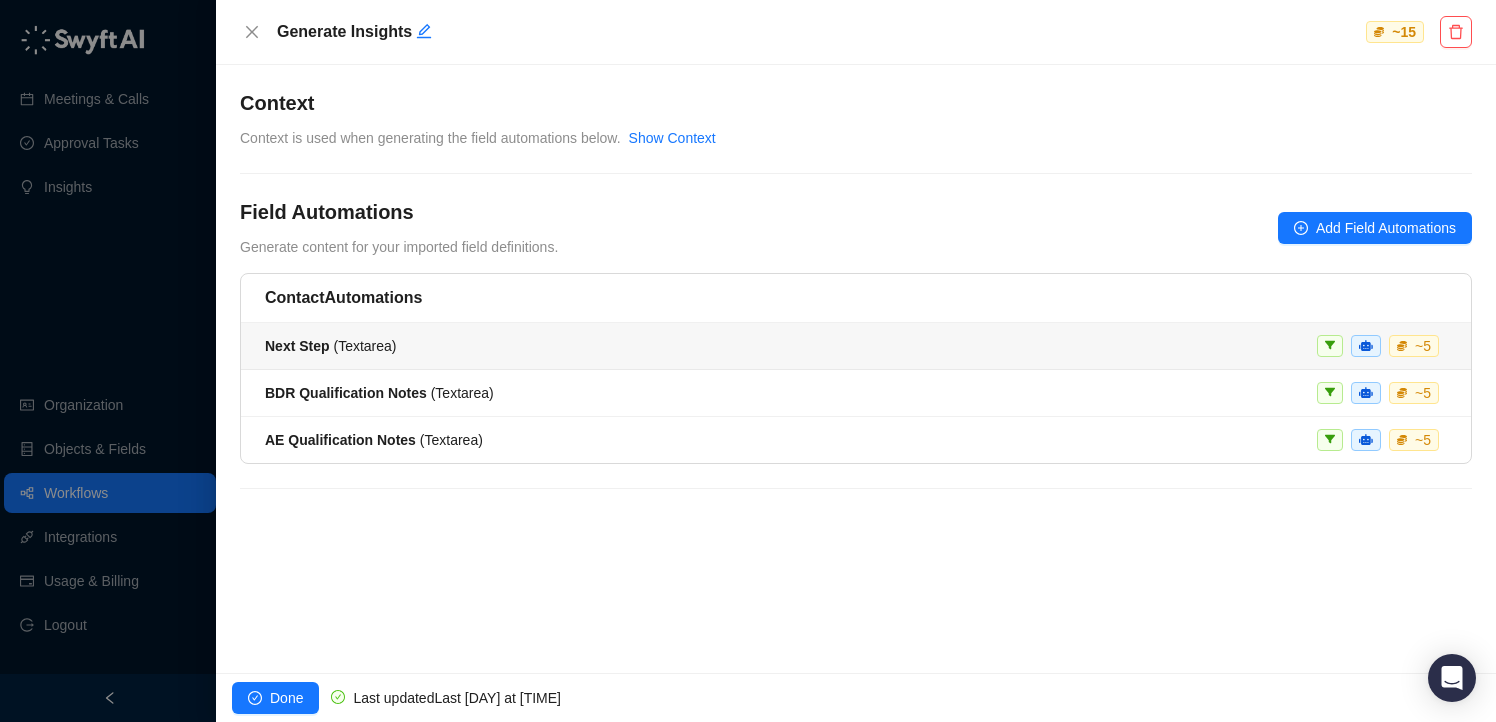 click on "Next Step" at bounding box center (297, 346) 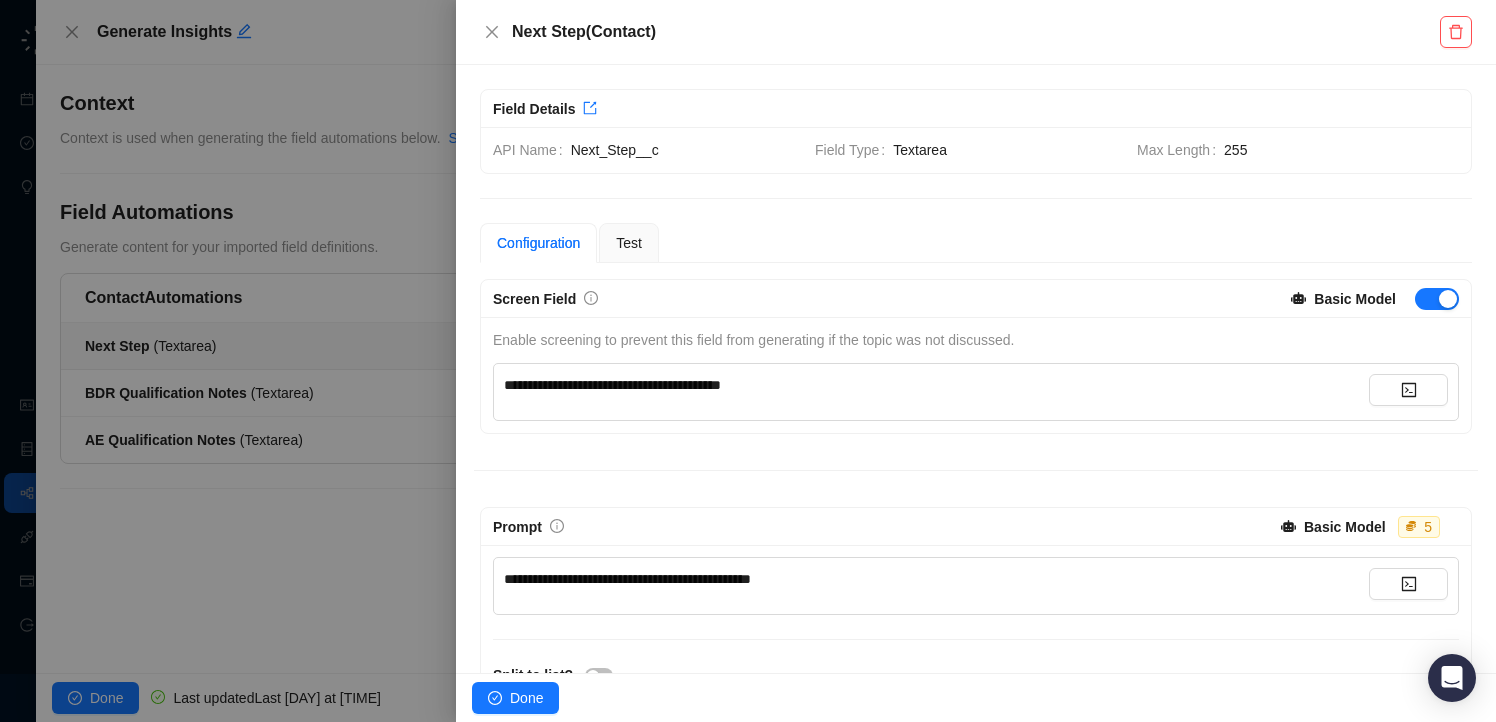 click on "**********" at bounding box center [627, 579] 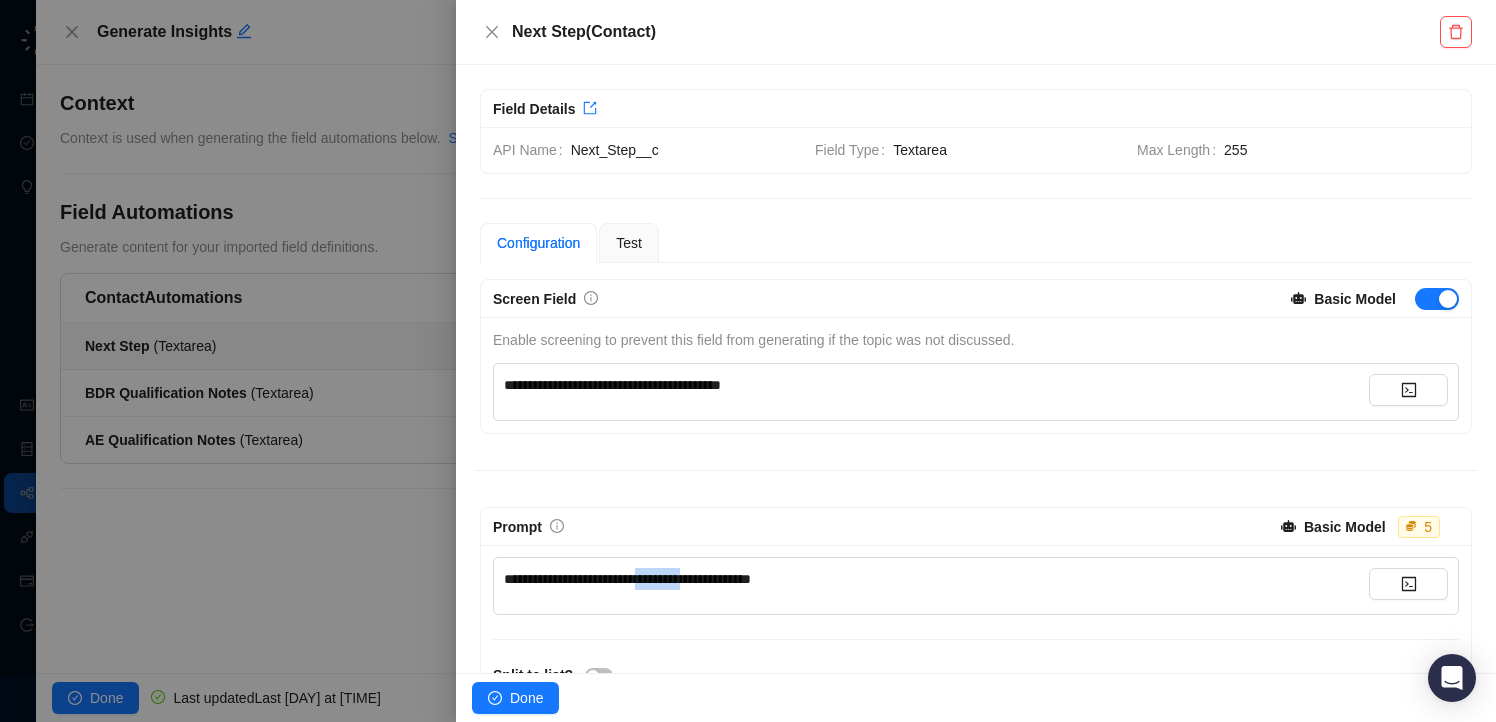 click on "**********" at bounding box center [627, 579] 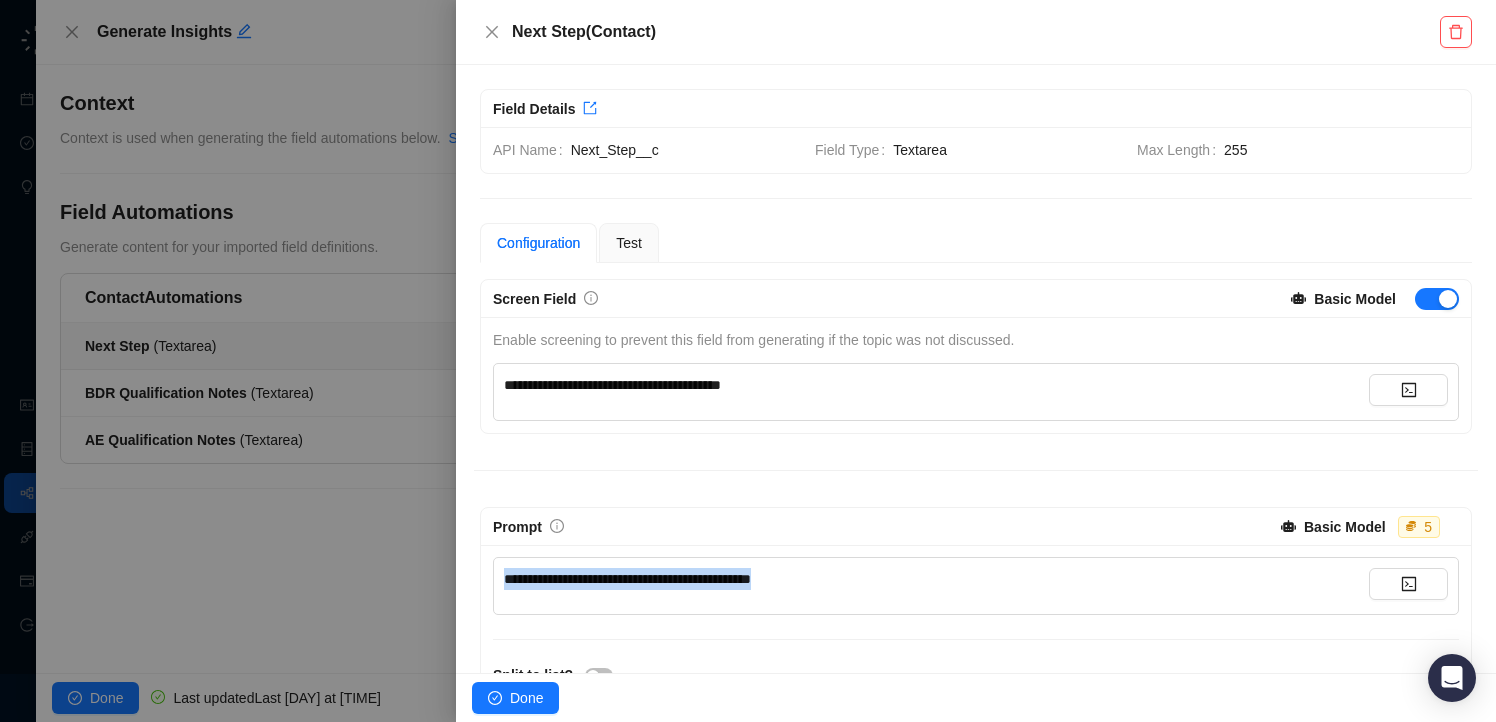 click on "**********" at bounding box center (627, 579) 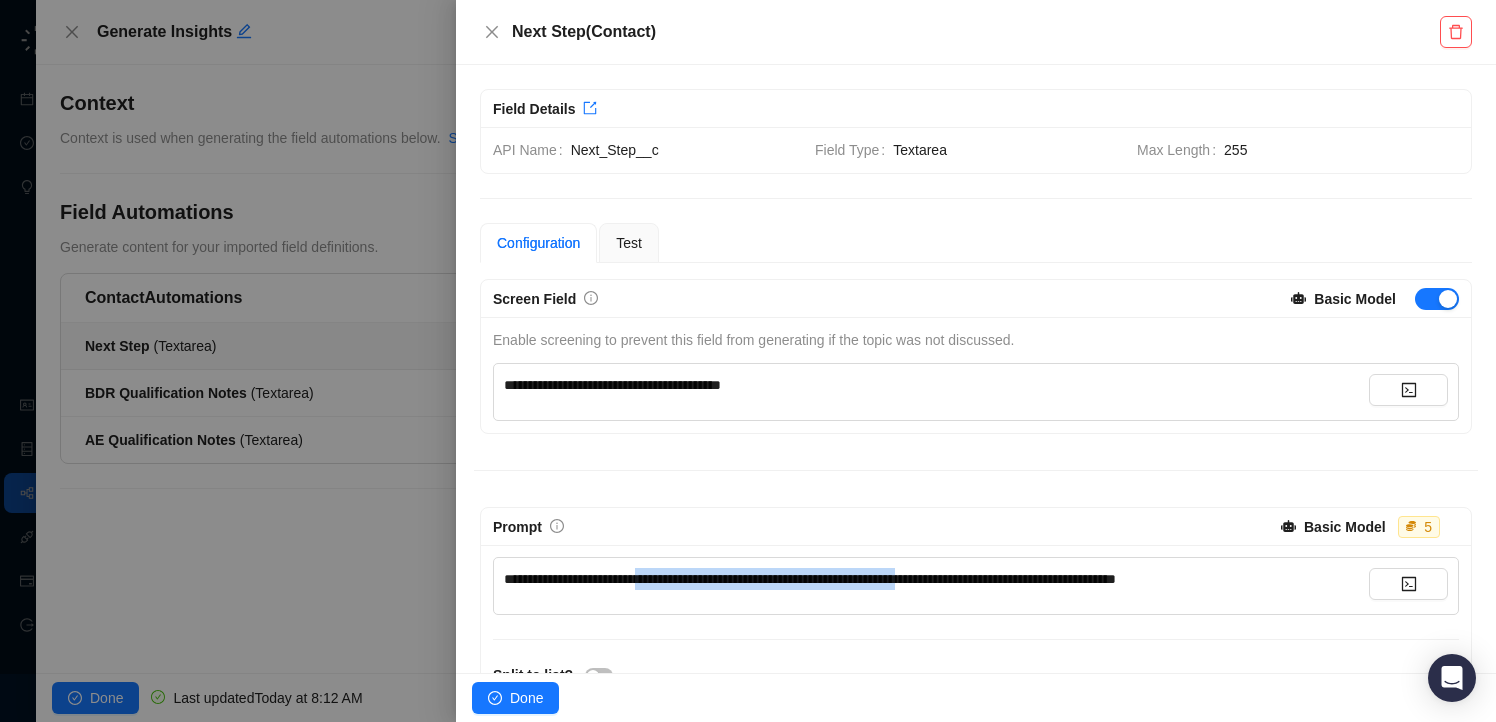 drag, startPoint x: 666, startPoint y: 581, endPoint x: 1012, endPoint y: 579, distance: 346.00577 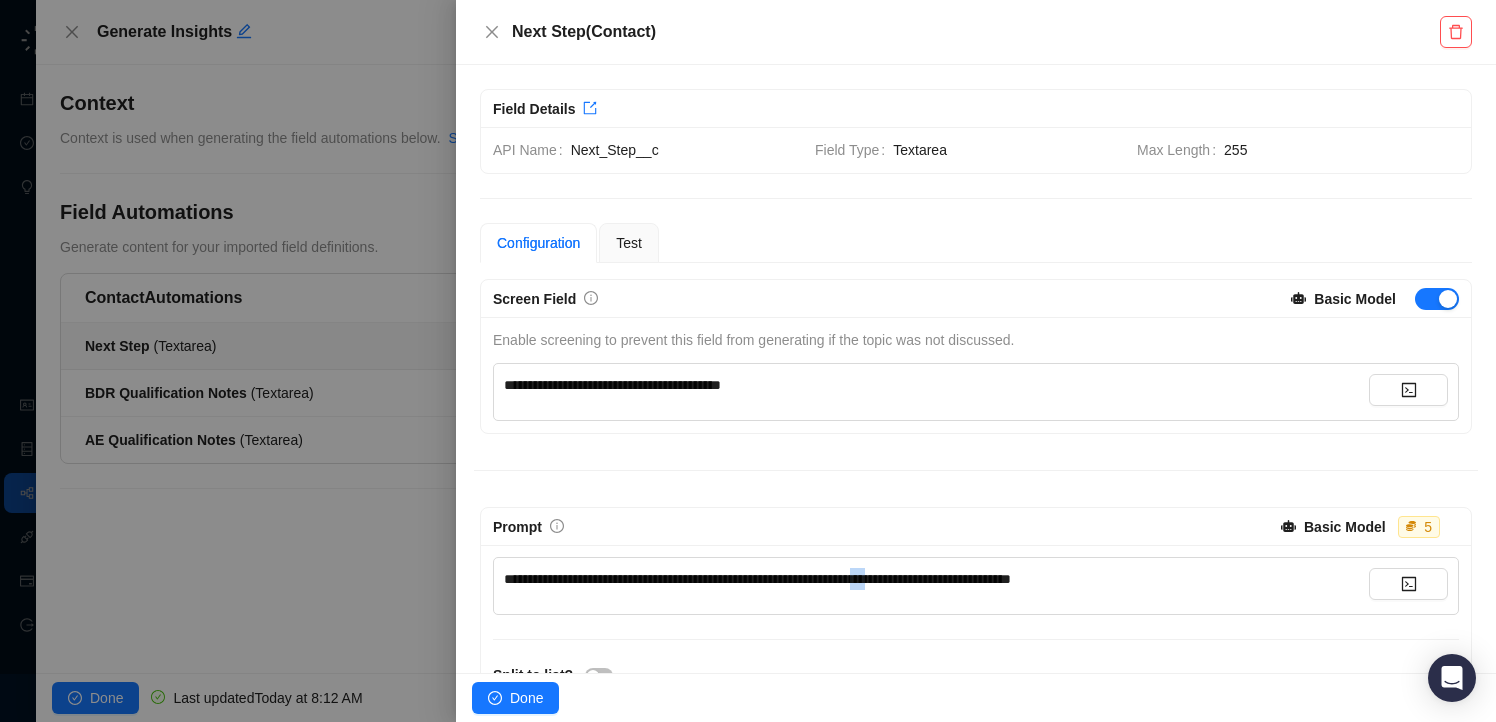 drag, startPoint x: 938, startPoint y: 577, endPoint x: 957, endPoint y: 576, distance: 19.026299 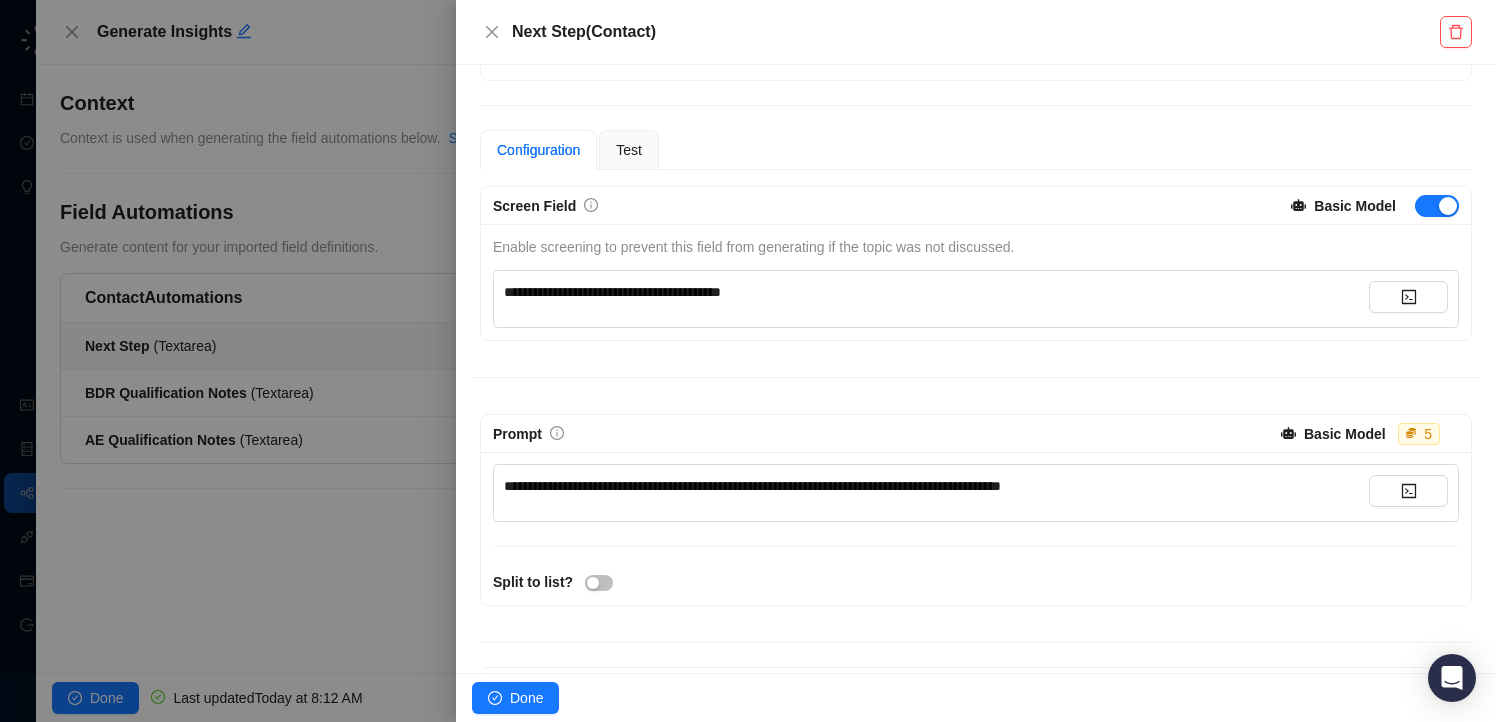 scroll, scrollTop: 111, scrollLeft: 0, axis: vertical 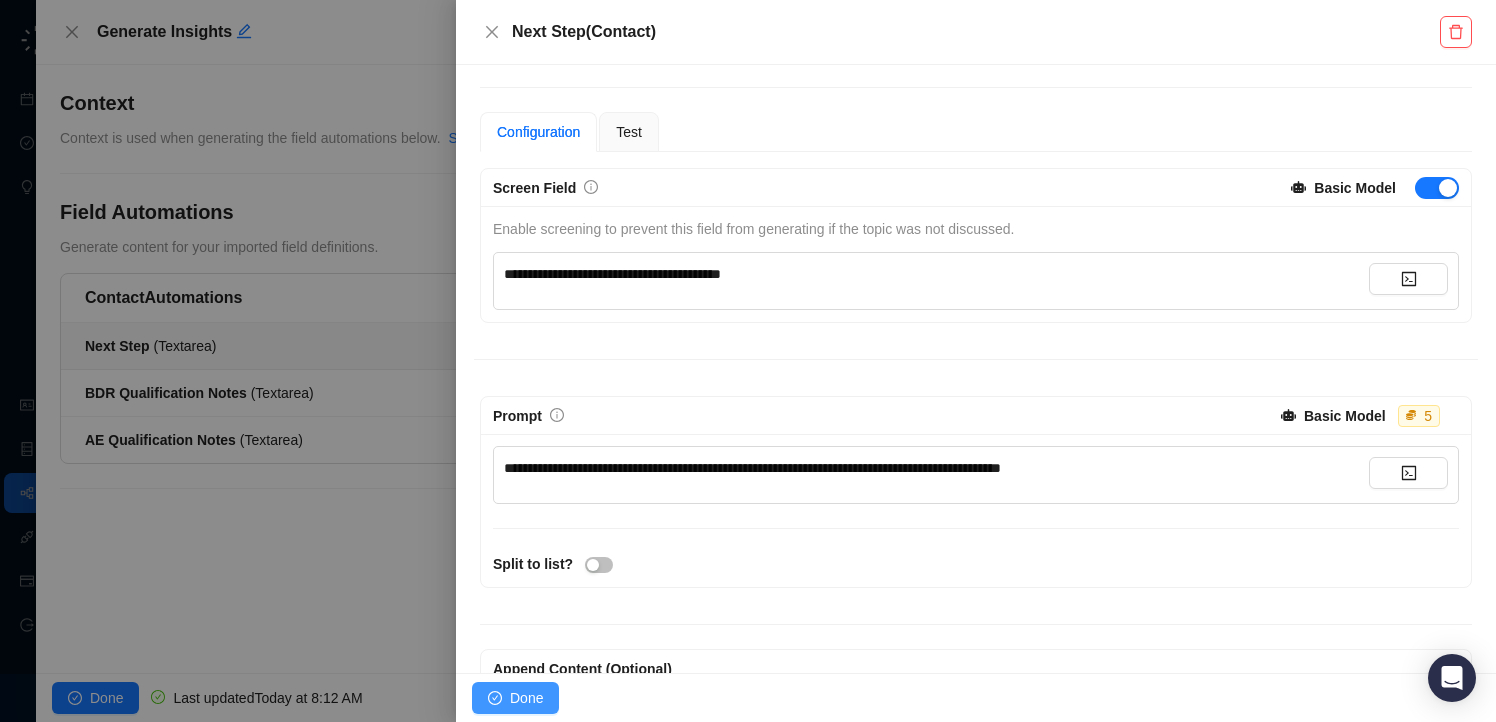 click on "Done" at bounding box center [526, 698] 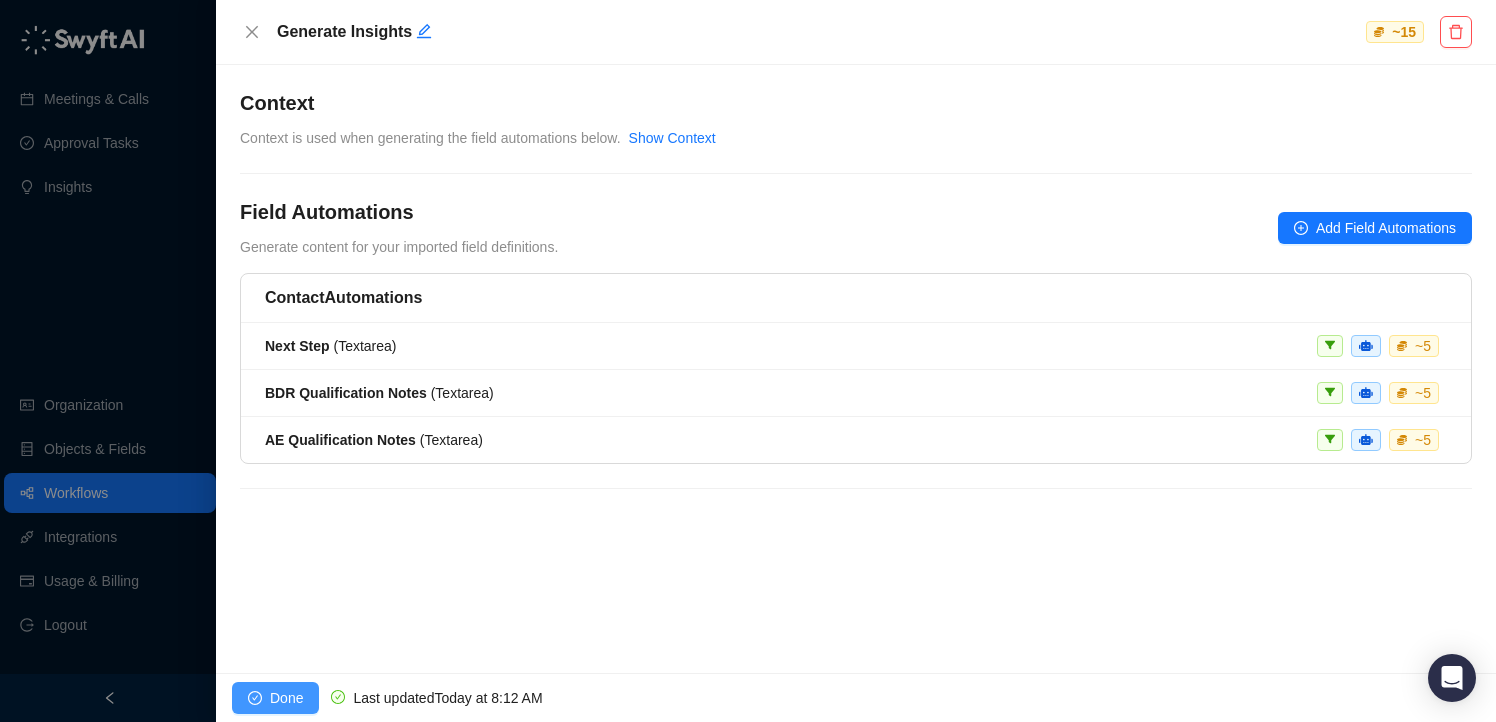 click on "Done" at bounding box center (286, 698) 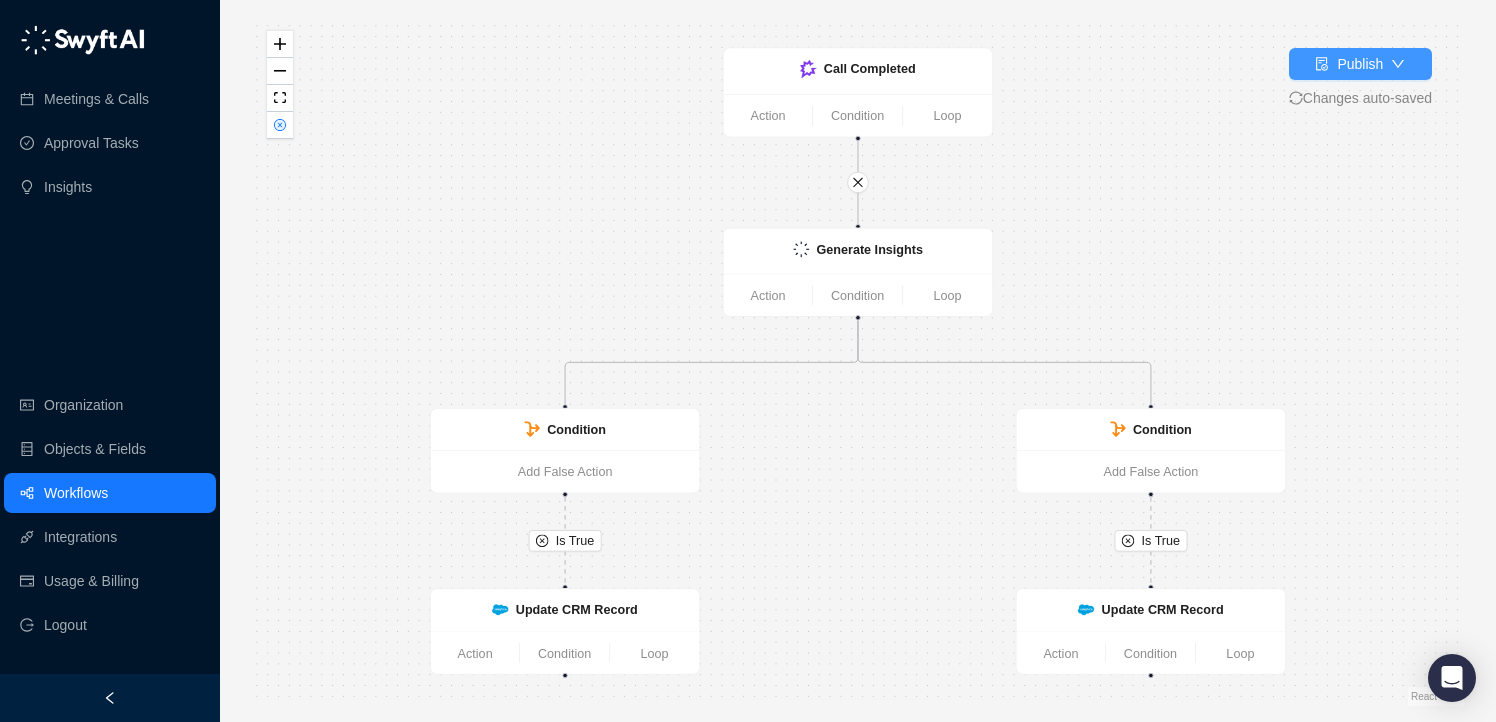click on "Publish" at bounding box center (1360, 64) 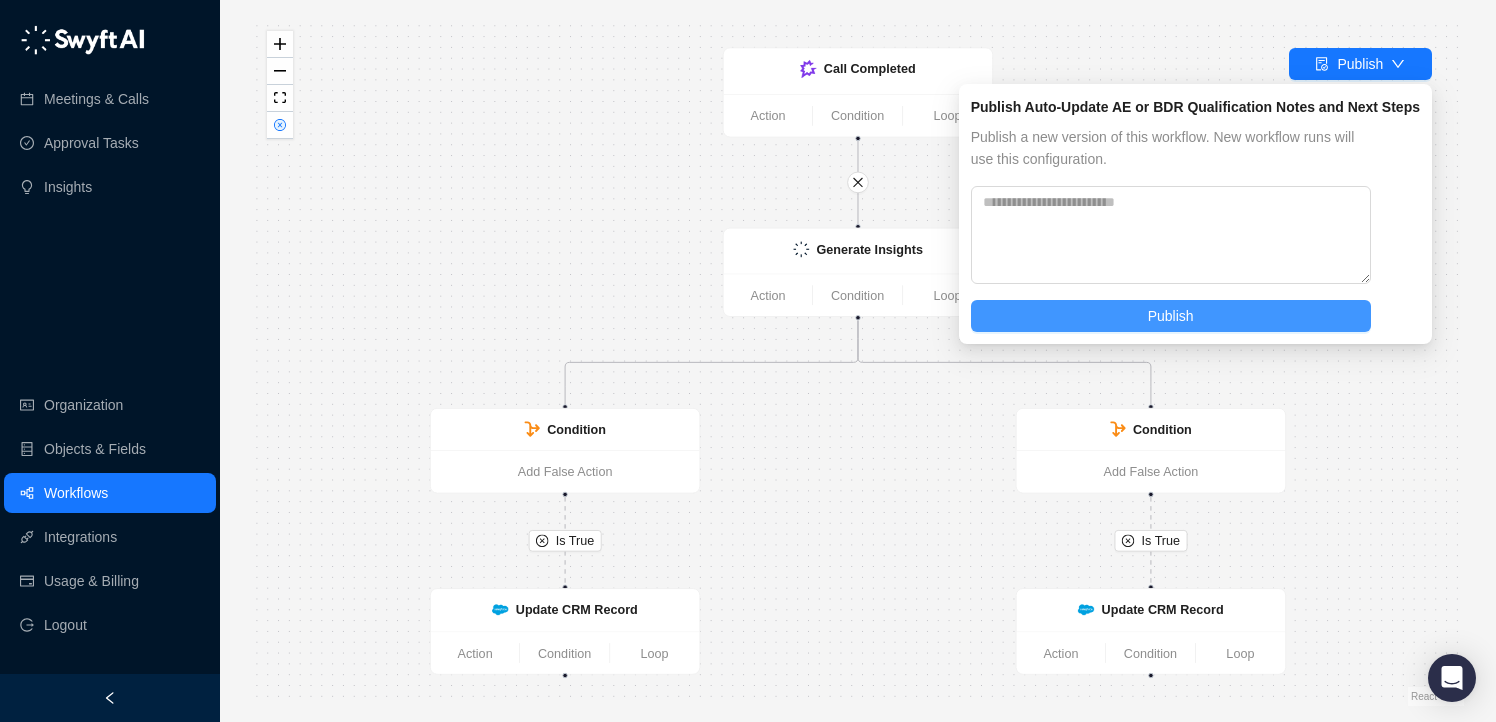 click on "Publish" at bounding box center (1171, 316) 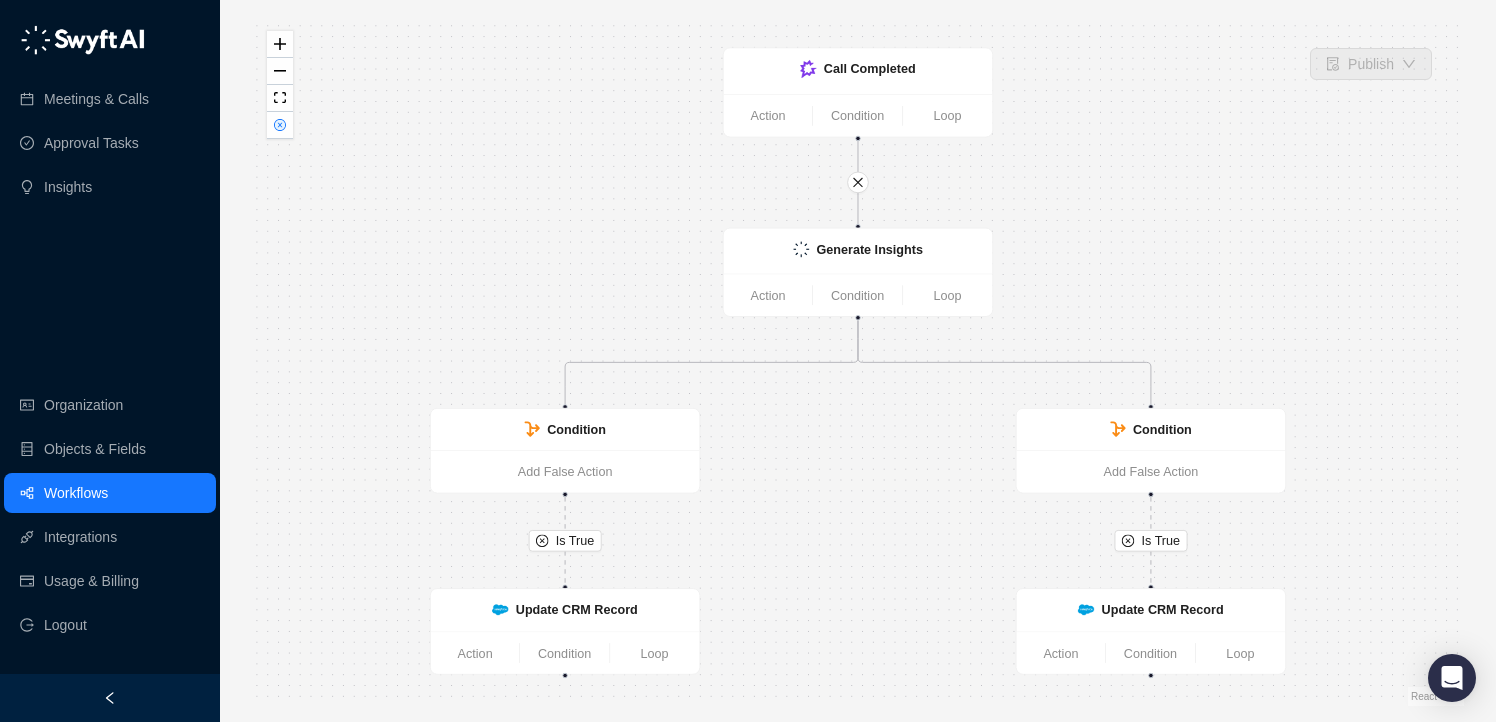 click on "Workflows" at bounding box center (76, 493) 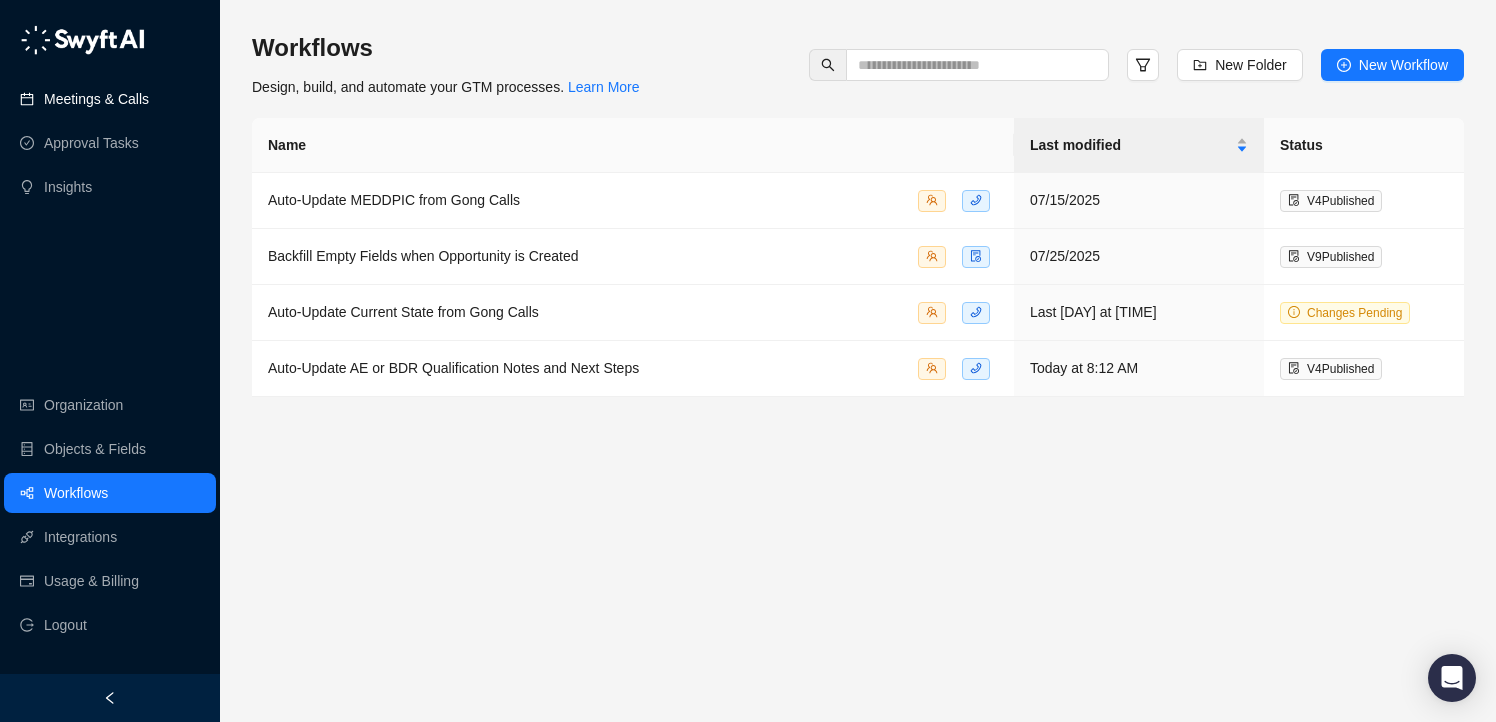 click on "Meetings & Calls" at bounding box center [96, 99] 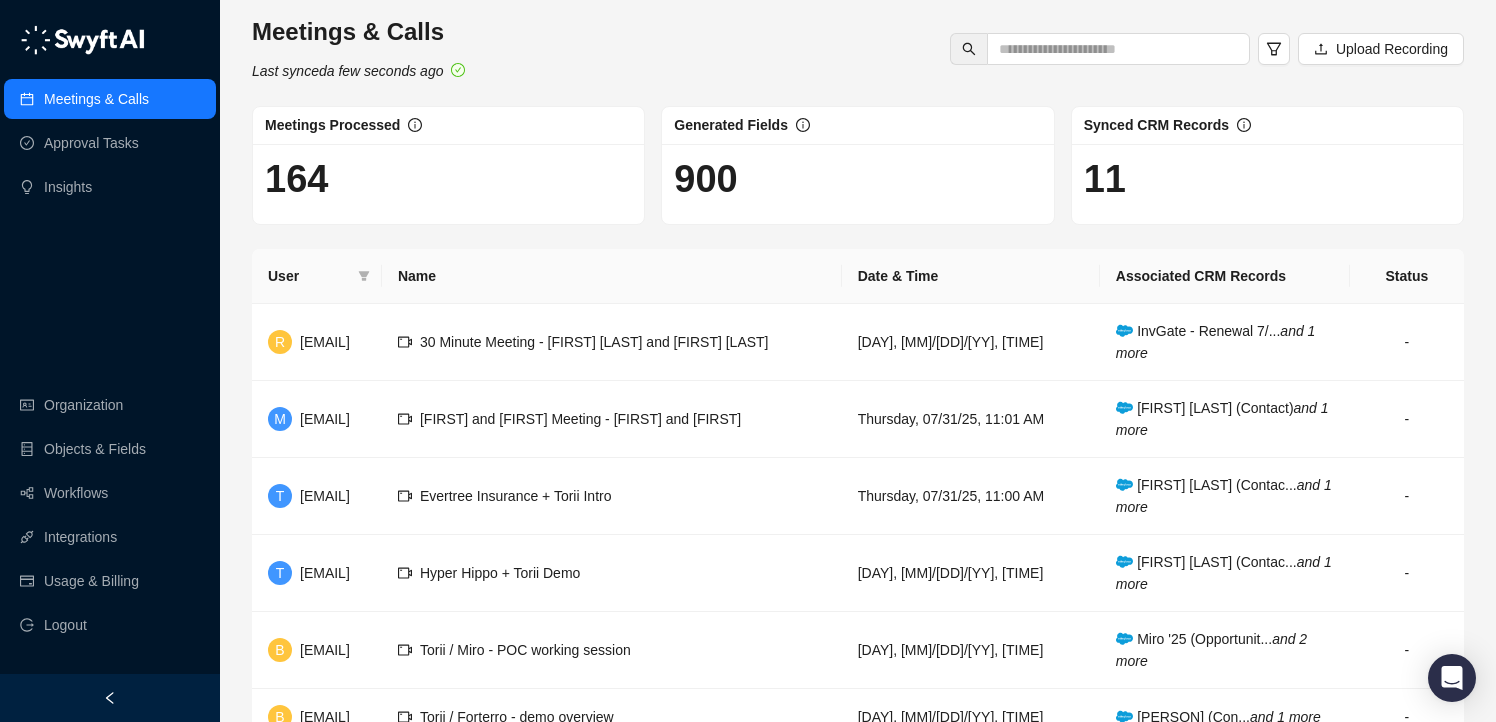 click on "Meetings & Calls Last synced  a few seconds ago Upload Recording" at bounding box center (858, 49) 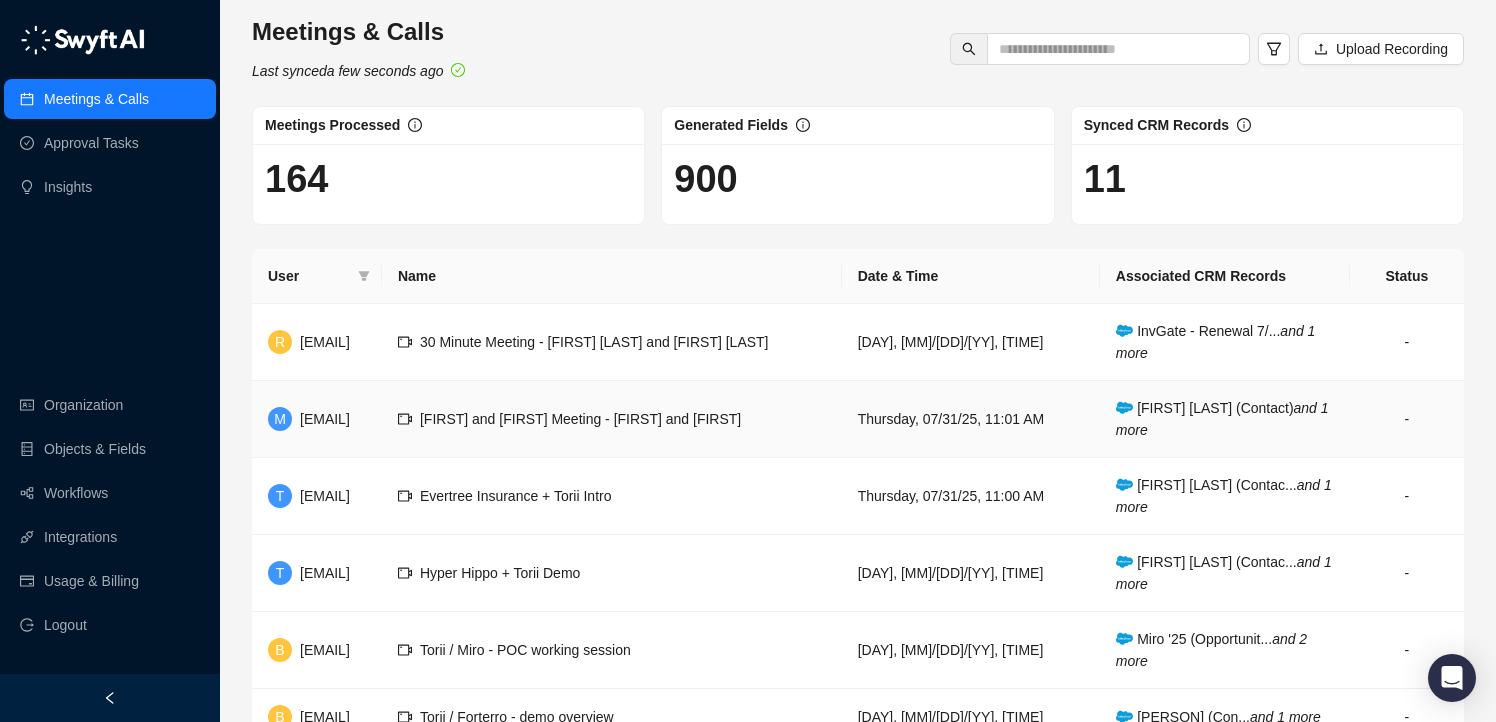 click on "[FIRST] and [FIRST] Meeting - [FIRST] and [FIRST]" at bounding box center (580, 419) 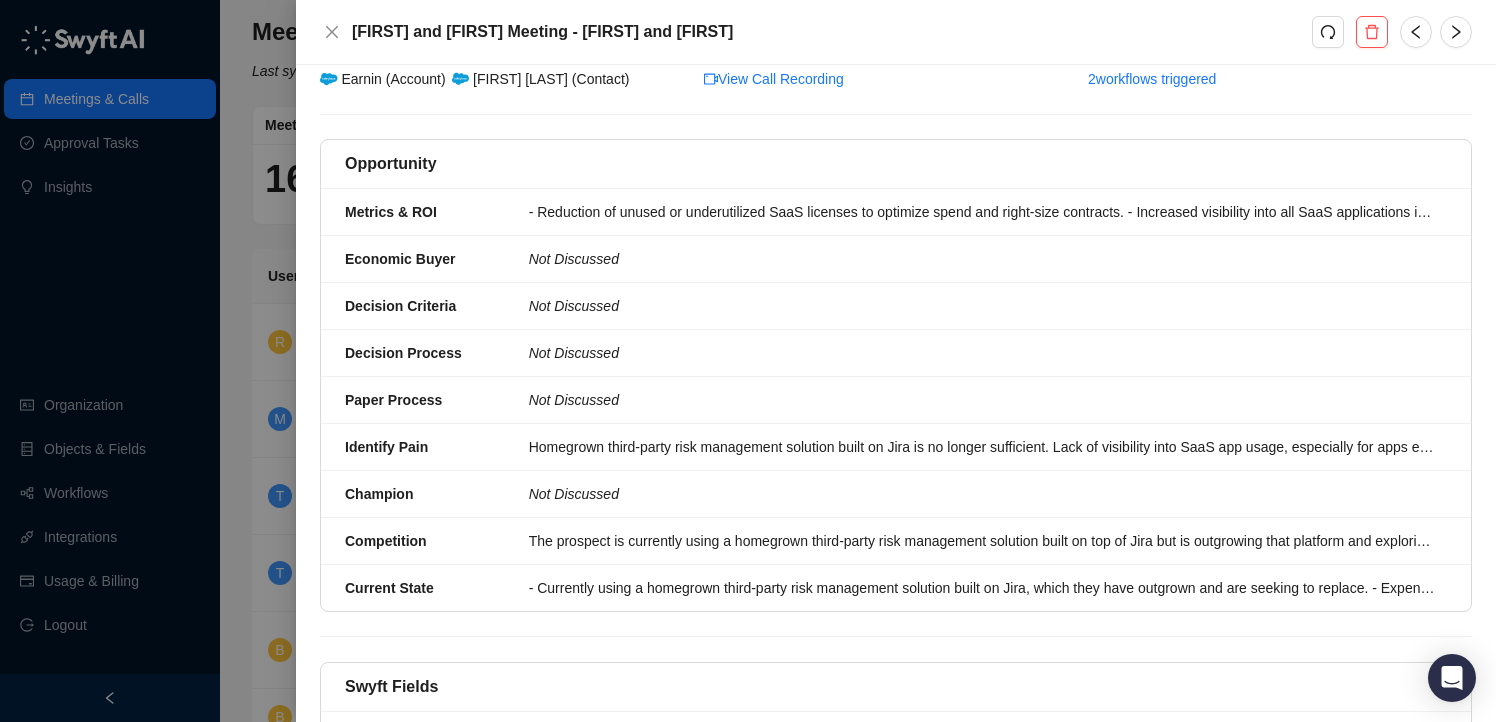 scroll, scrollTop: 236, scrollLeft: 0, axis: vertical 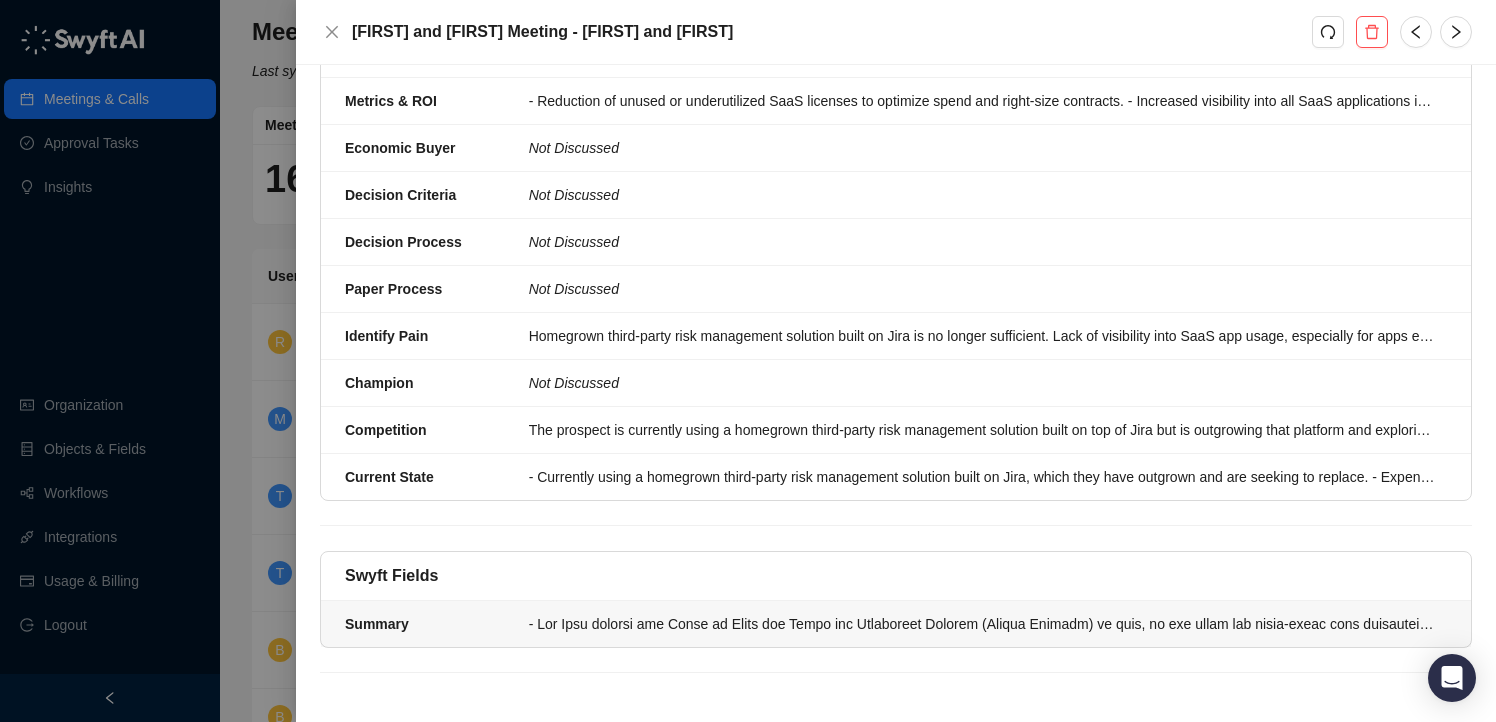 click on "Summary" at bounding box center [896, 624] 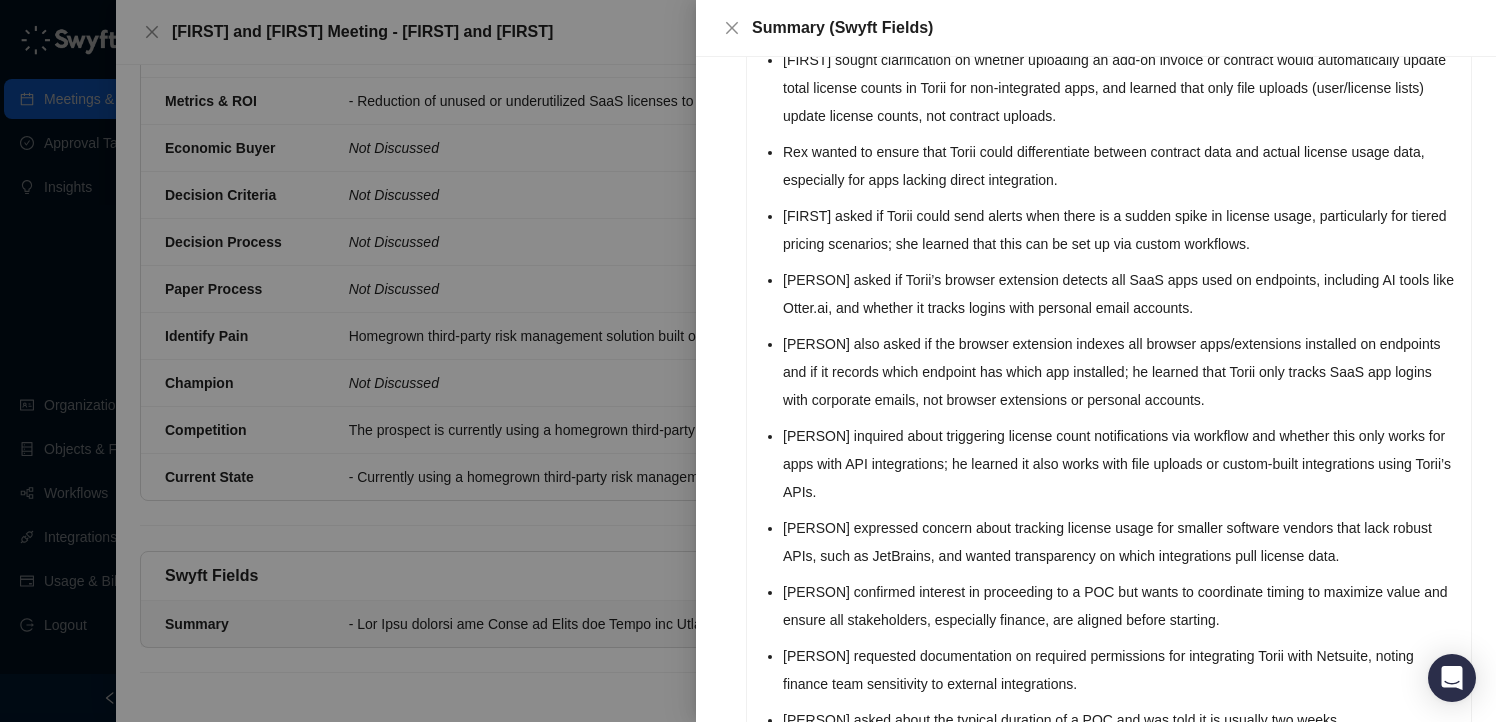 scroll, scrollTop: 730, scrollLeft: 0, axis: vertical 